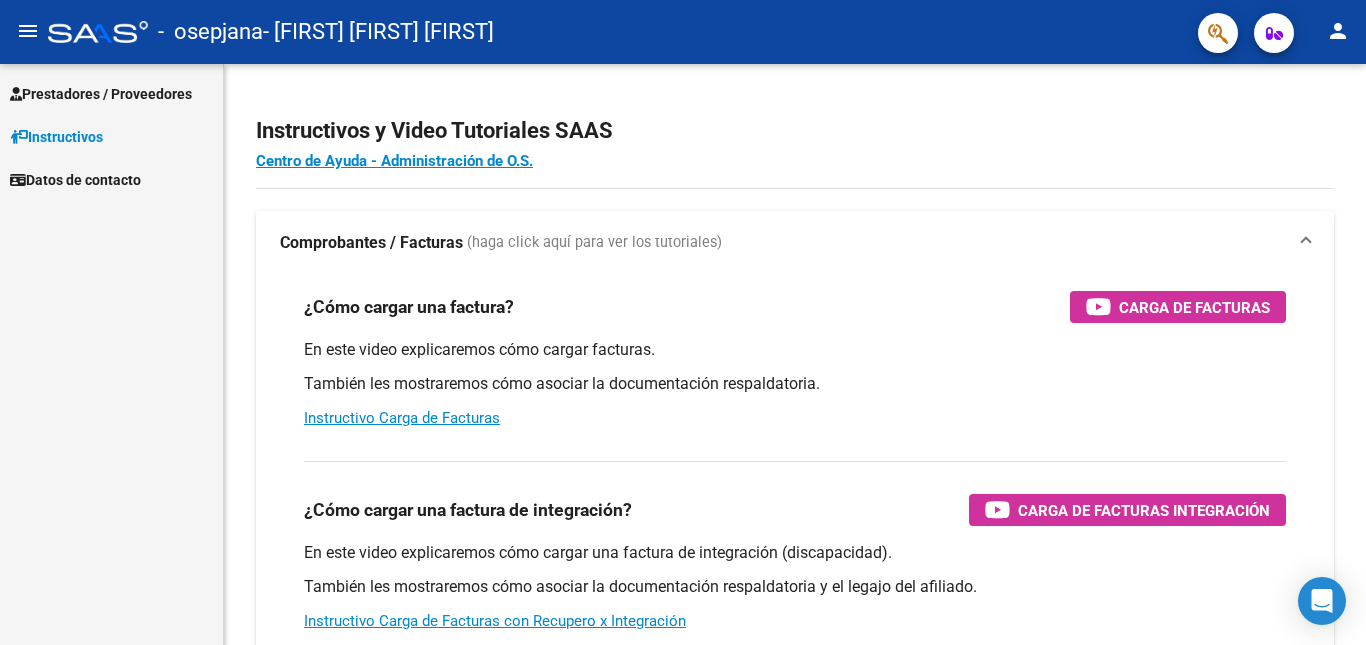 scroll, scrollTop: 0, scrollLeft: 0, axis: both 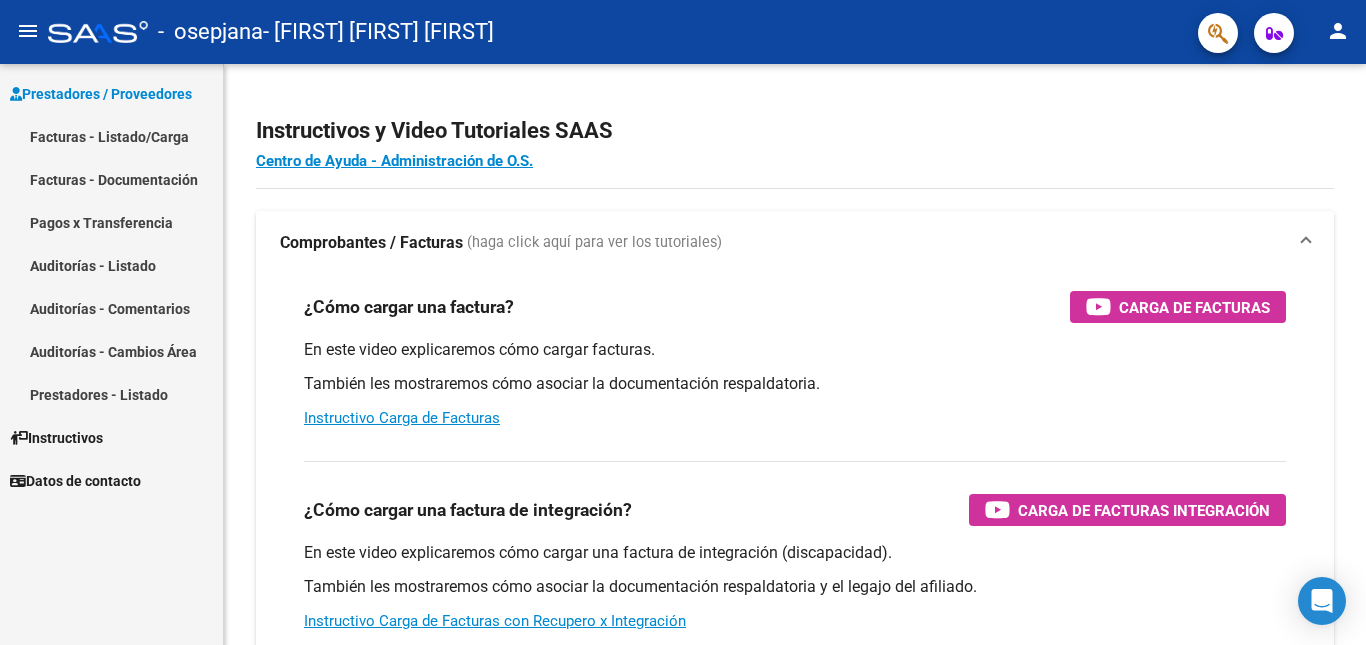 click on "Facturas - Listado/Carga" at bounding box center [111, 136] 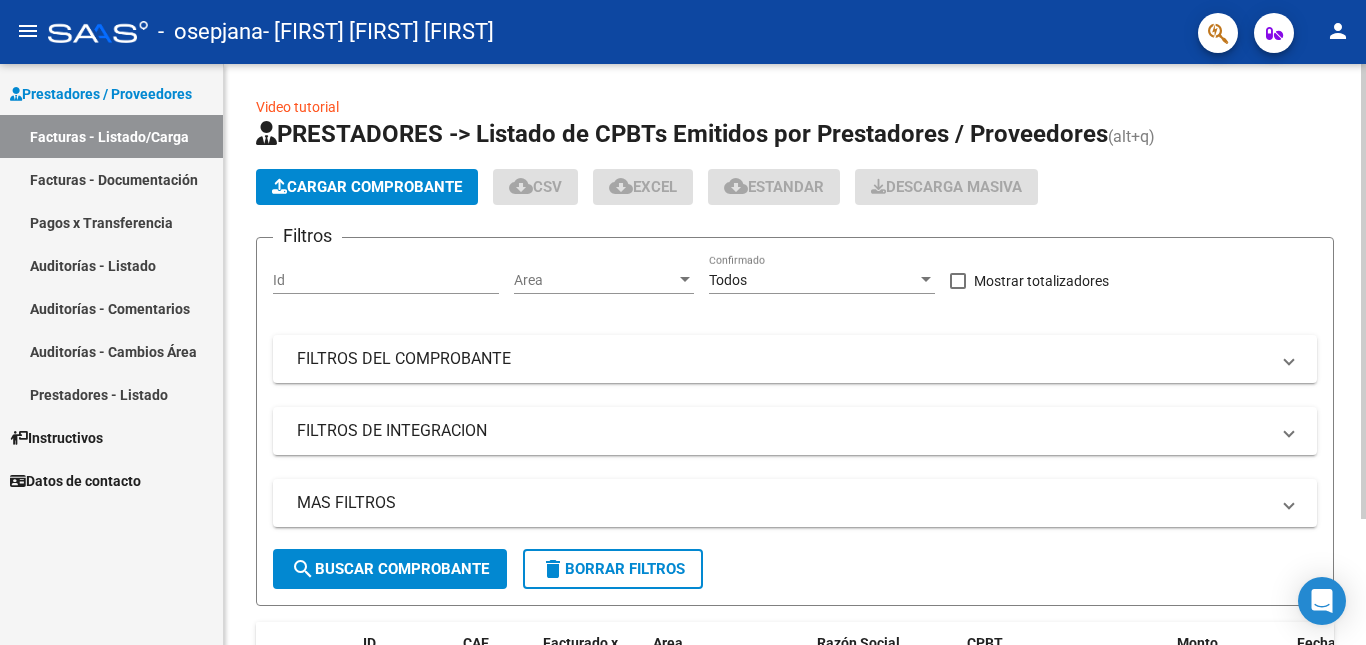 click on "Id" at bounding box center [386, 280] 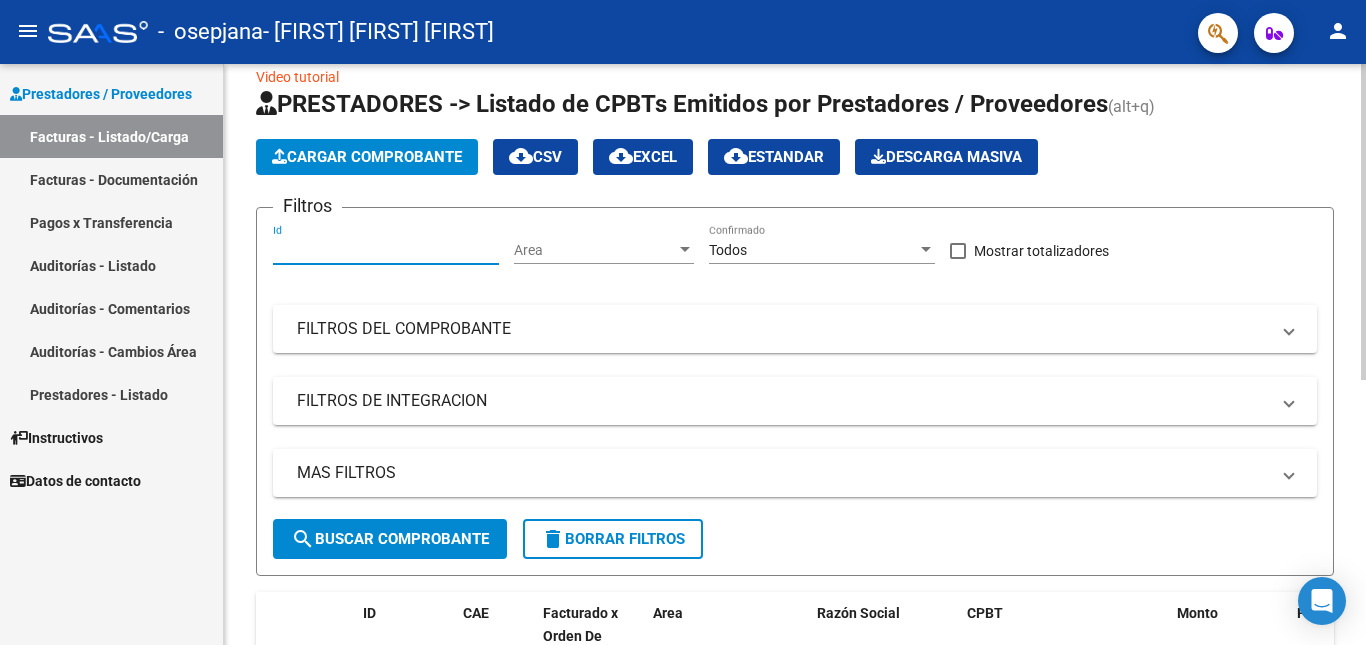 scroll, scrollTop: 0, scrollLeft: 0, axis: both 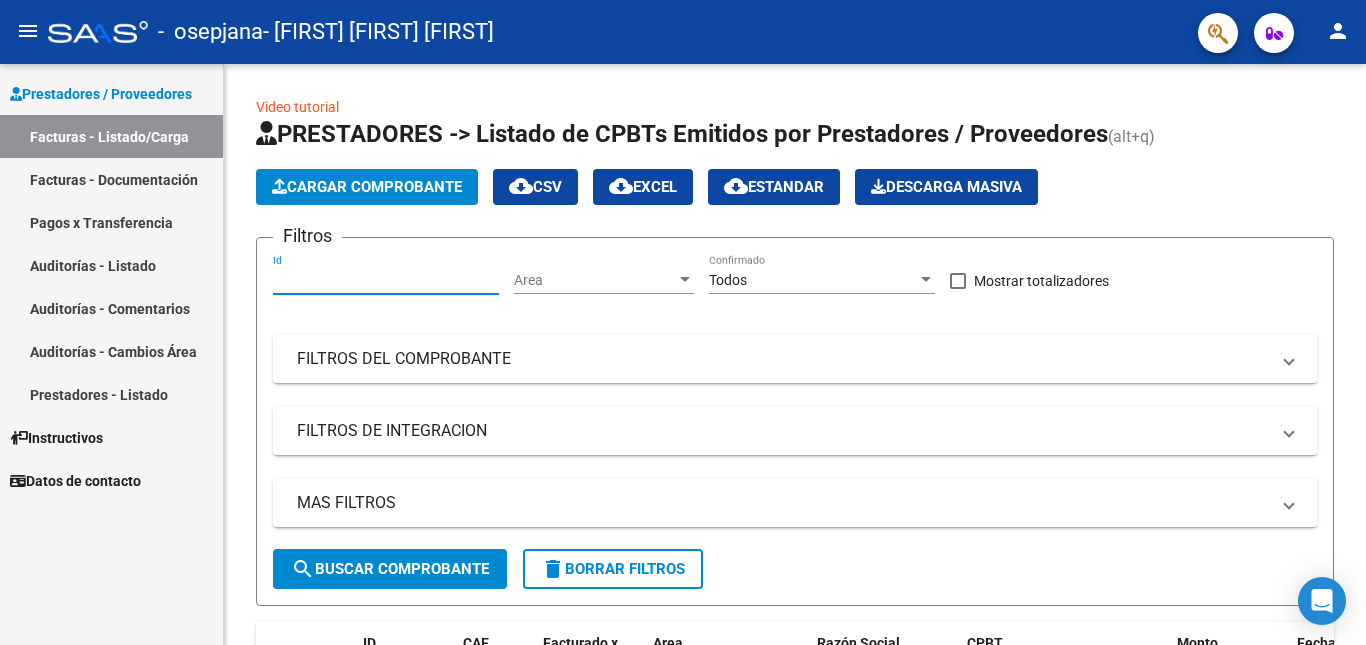 click on "Facturas - Documentación" at bounding box center [111, 179] 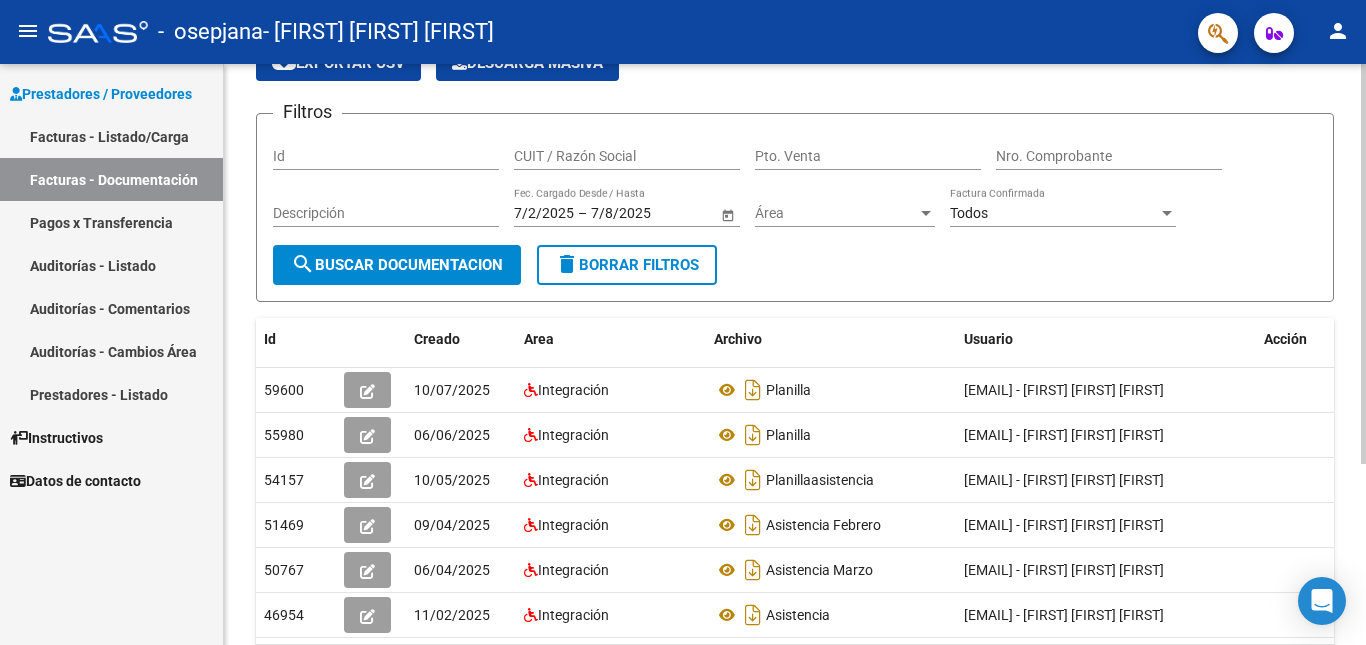 scroll, scrollTop: 0, scrollLeft: 0, axis: both 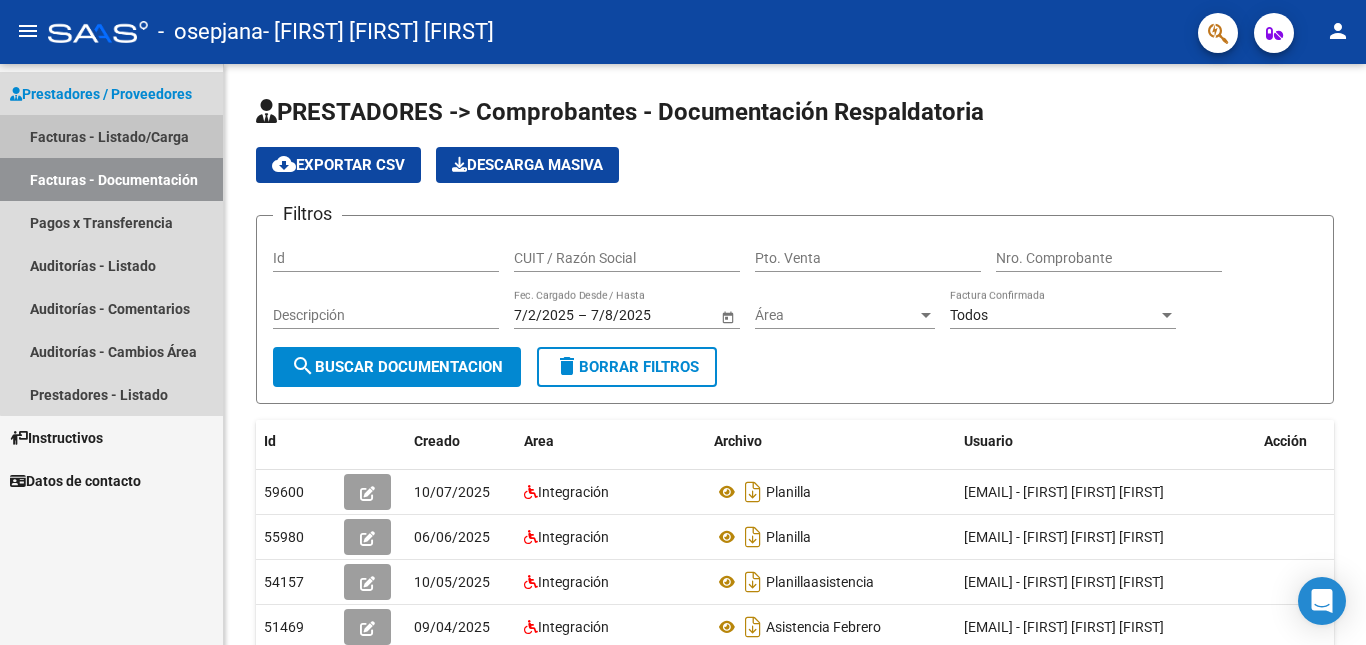 click on "Facturas - Listado/Carga" at bounding box center [111, 136] 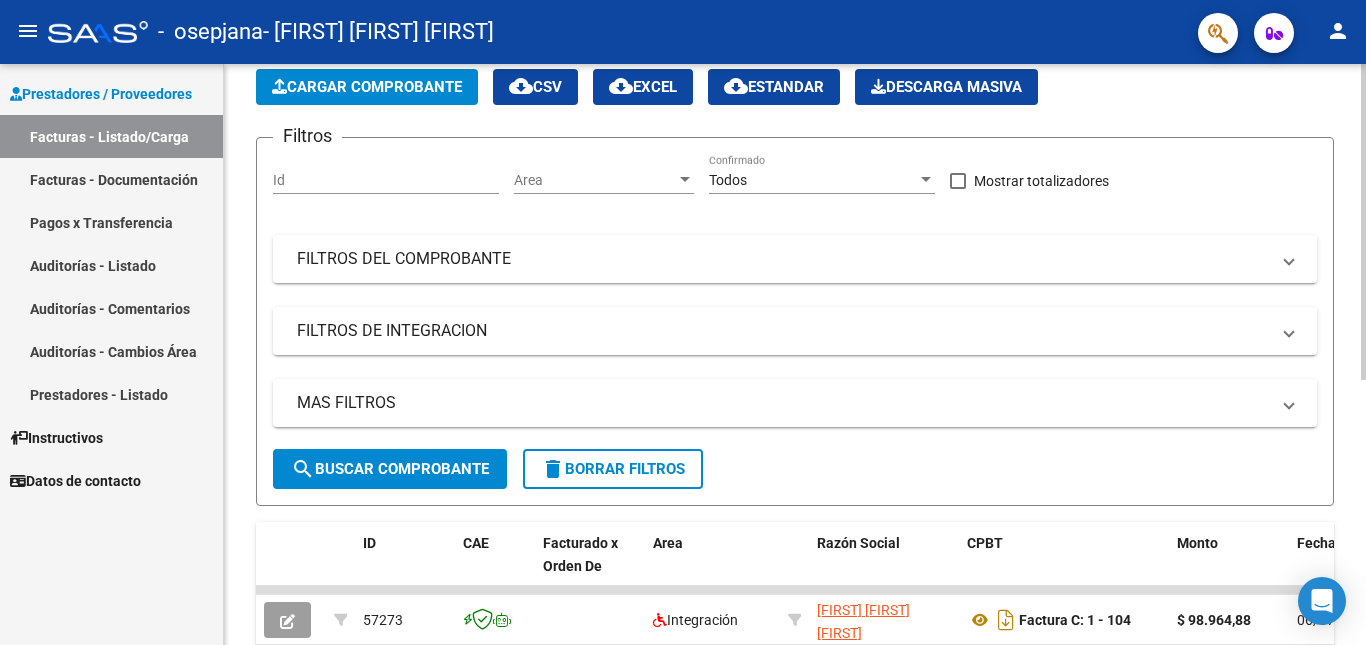 scroll, scrollTop: 0, scrollLeft: 0, axis: both 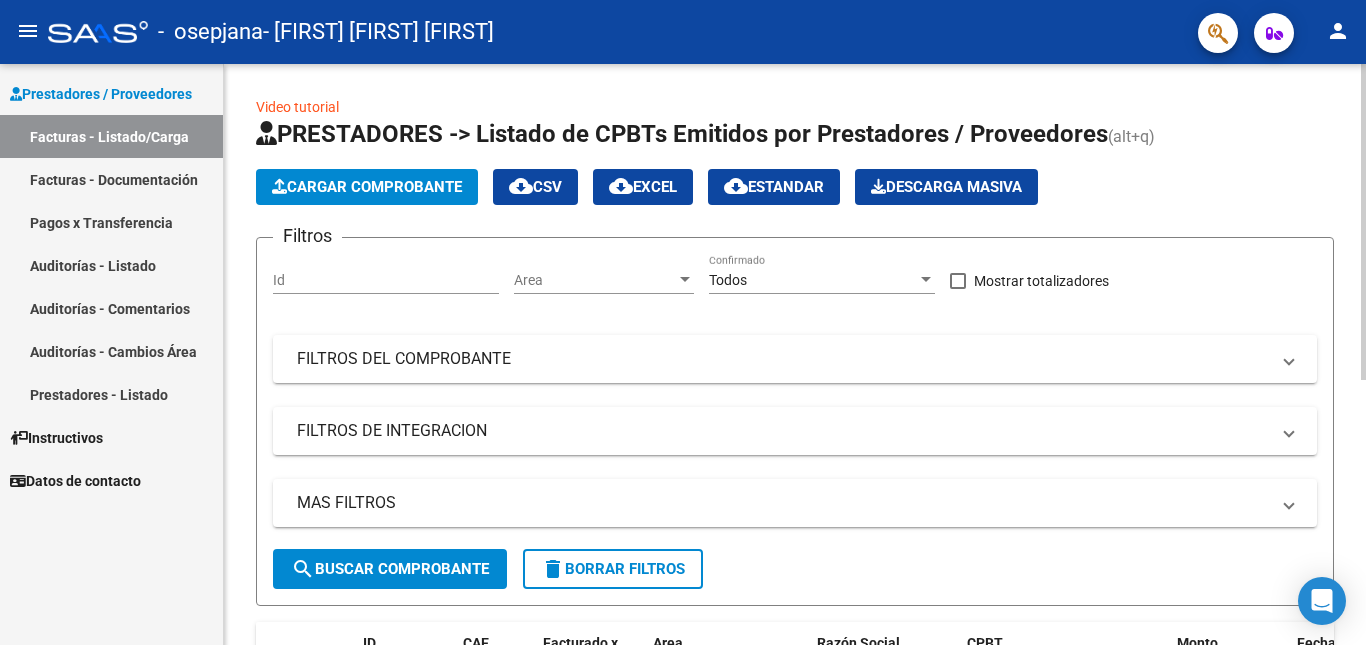 click on "Id" at bounding box center [386, 280] 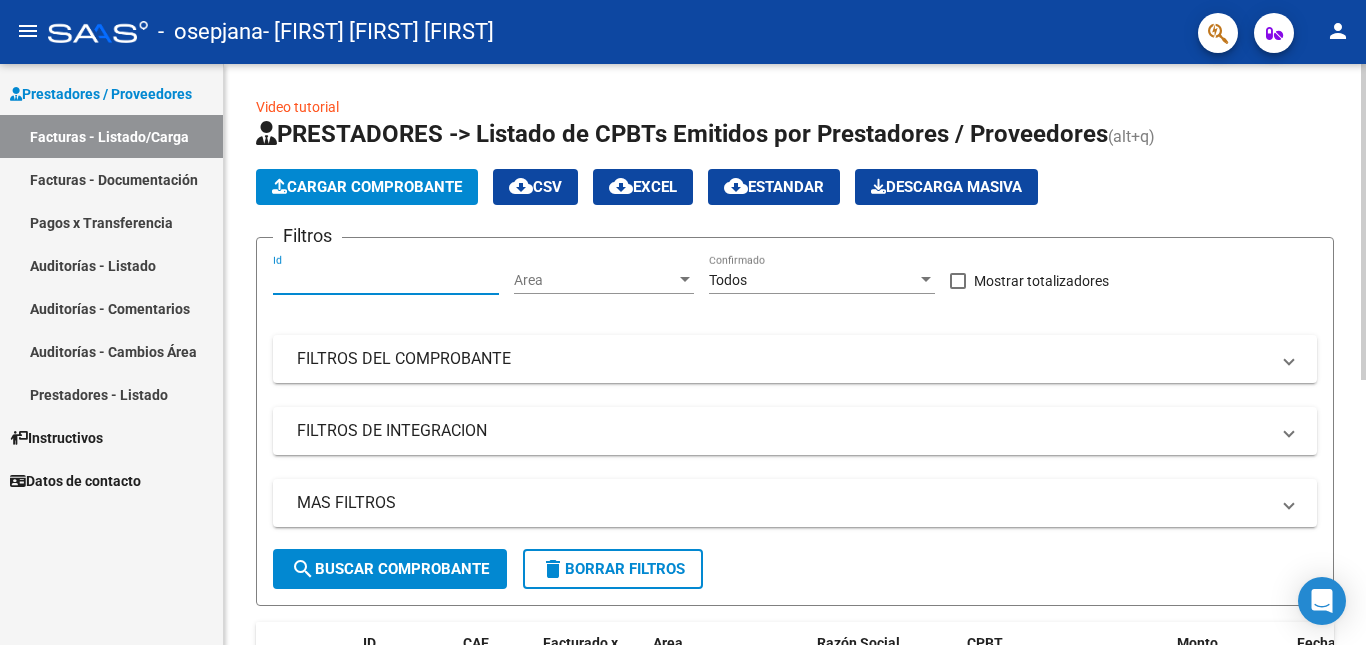 click on "Area" at bounding box center [595, 280] 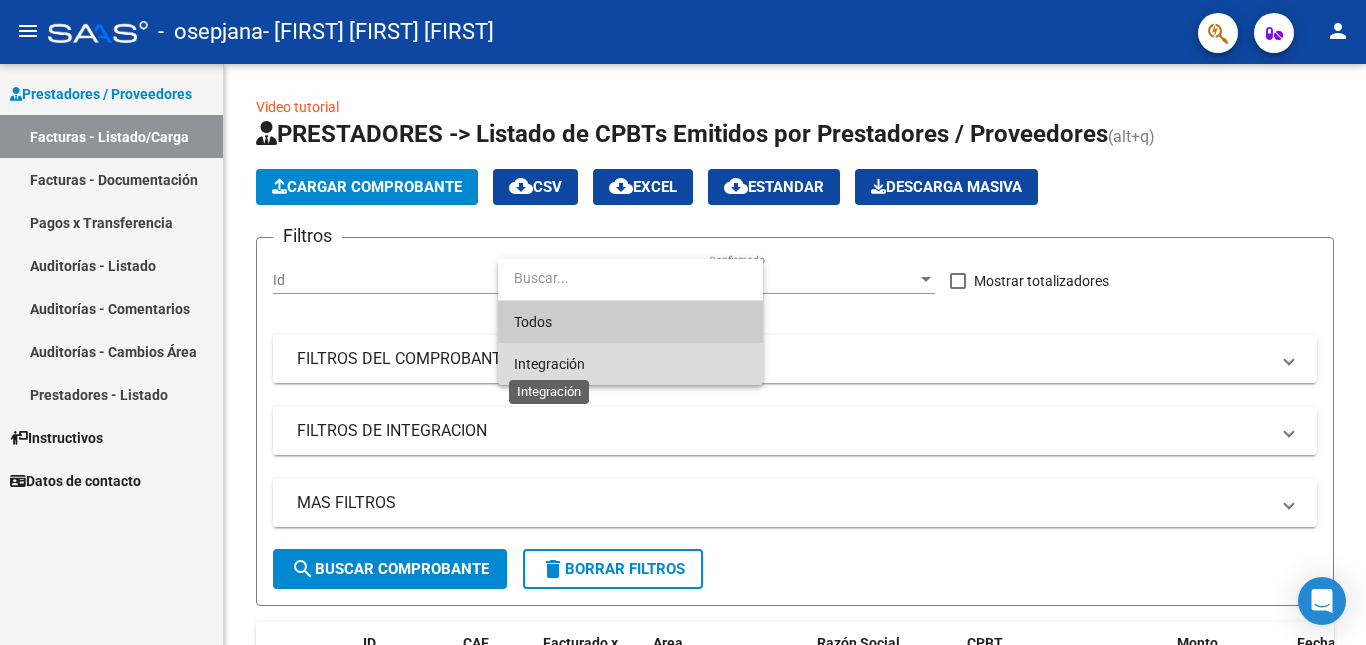 click on "Integración" at bounding box center (549, 364) 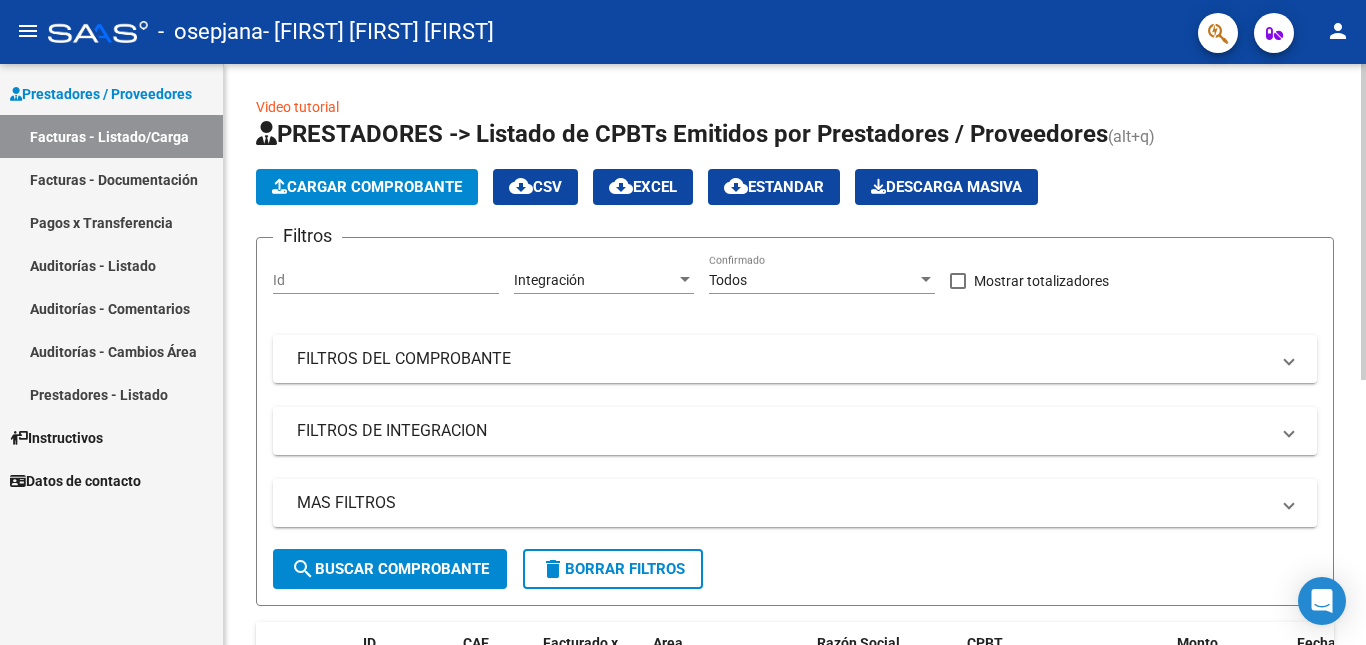 click on "Todos Confirmado" 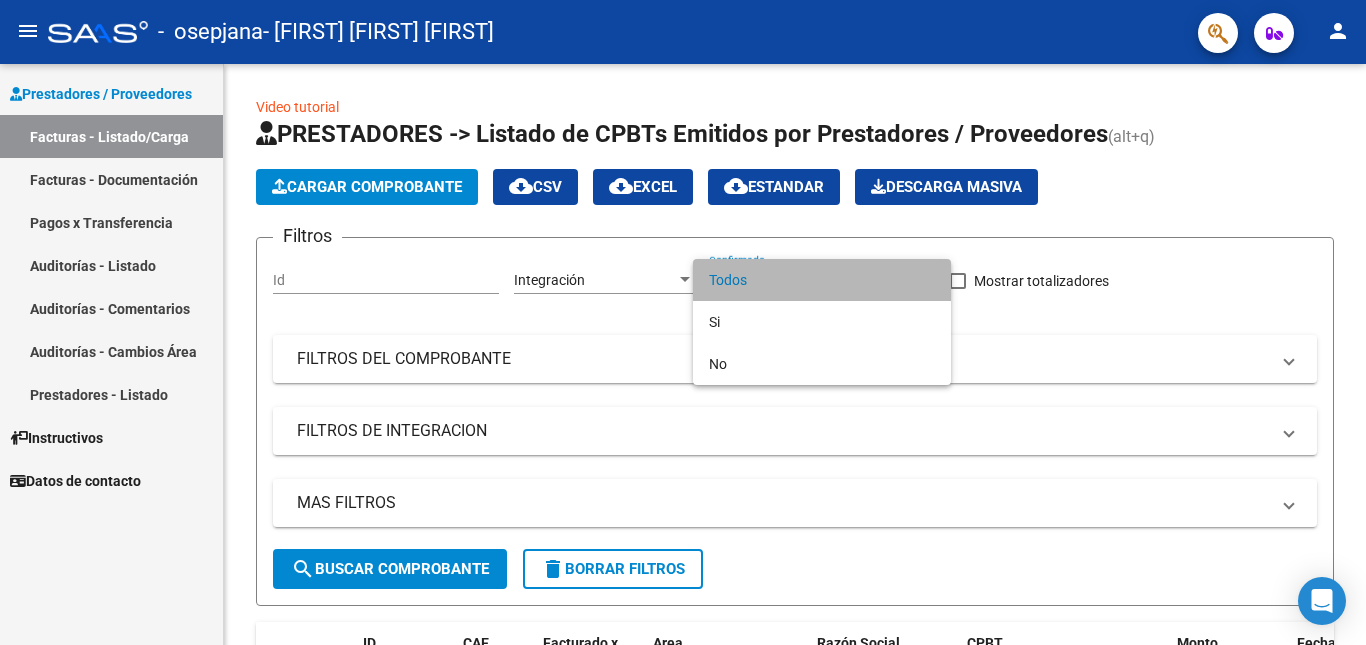 click on "Todos" at bounding box center (822, 280) 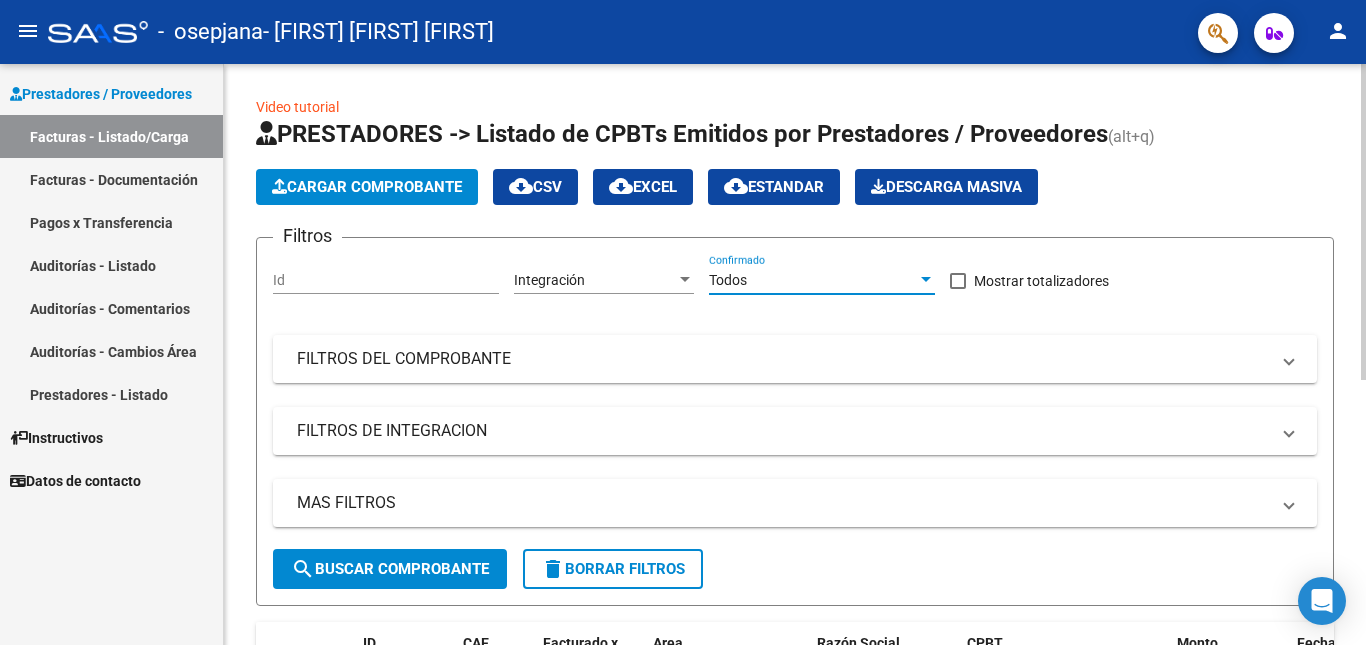 click on "Todos" at bounding box center (813, 280) 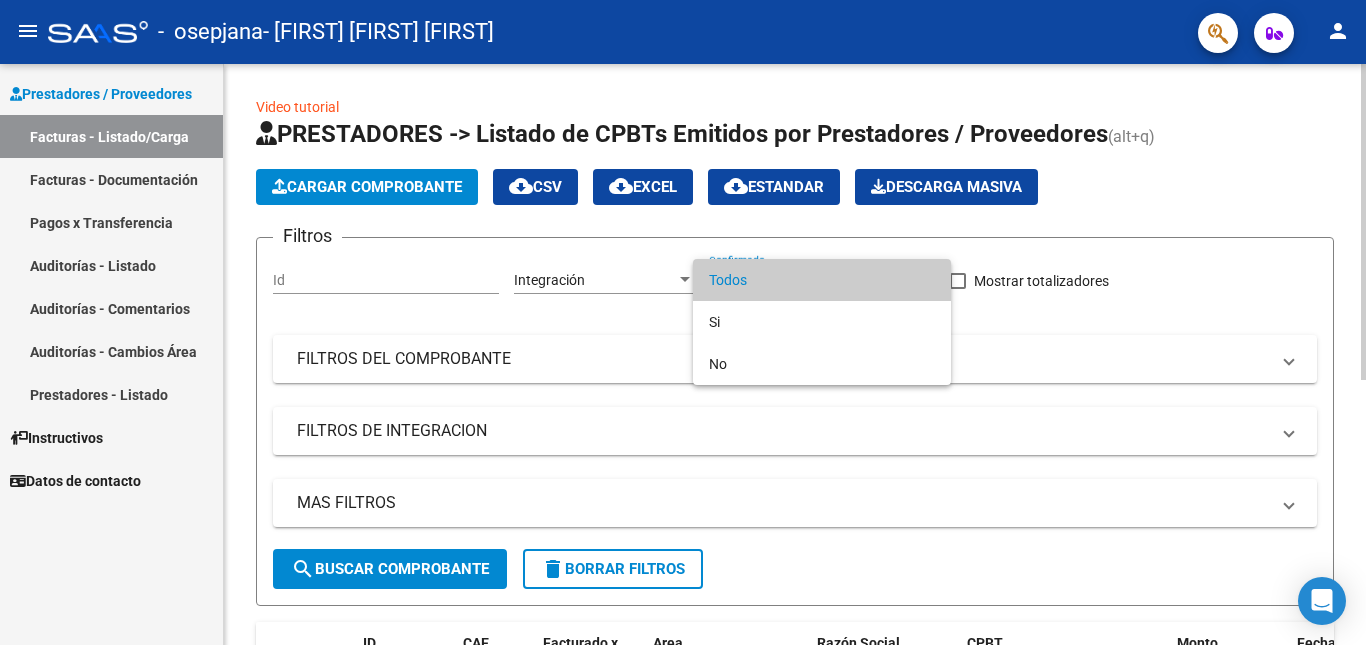 click at bounding box center (683, 322) 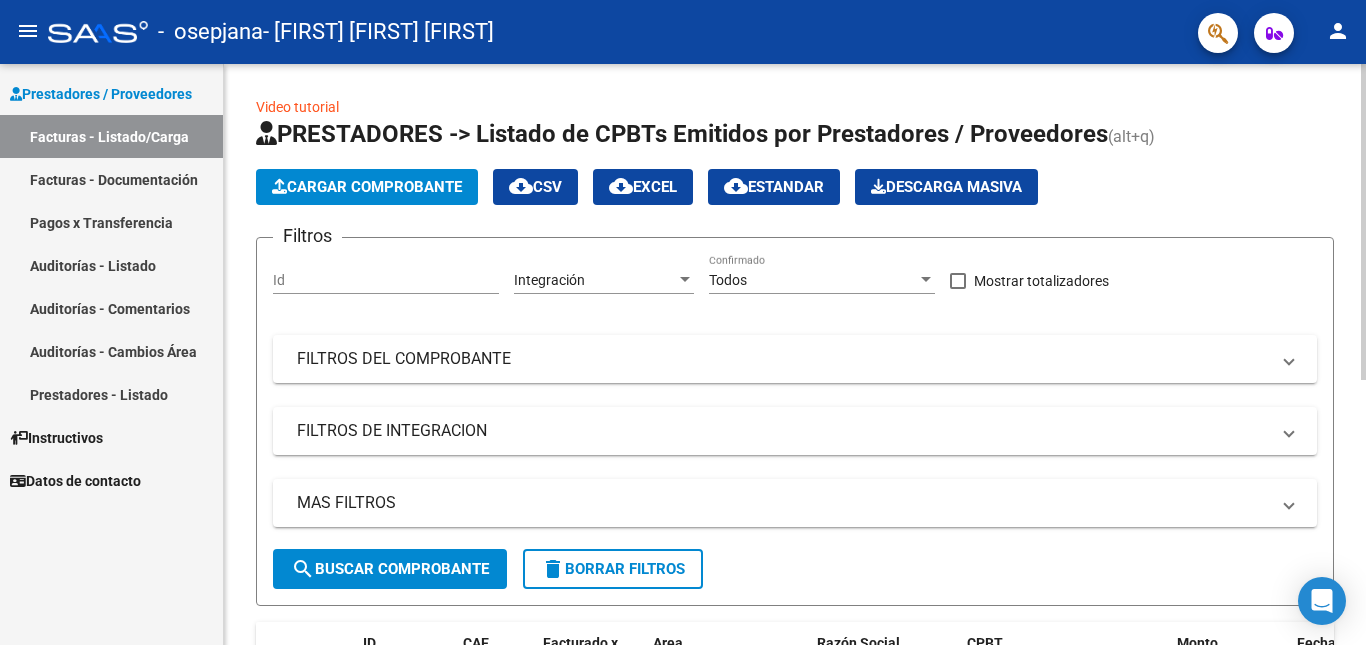 click on "Todos" at bounding box center (813, 280) 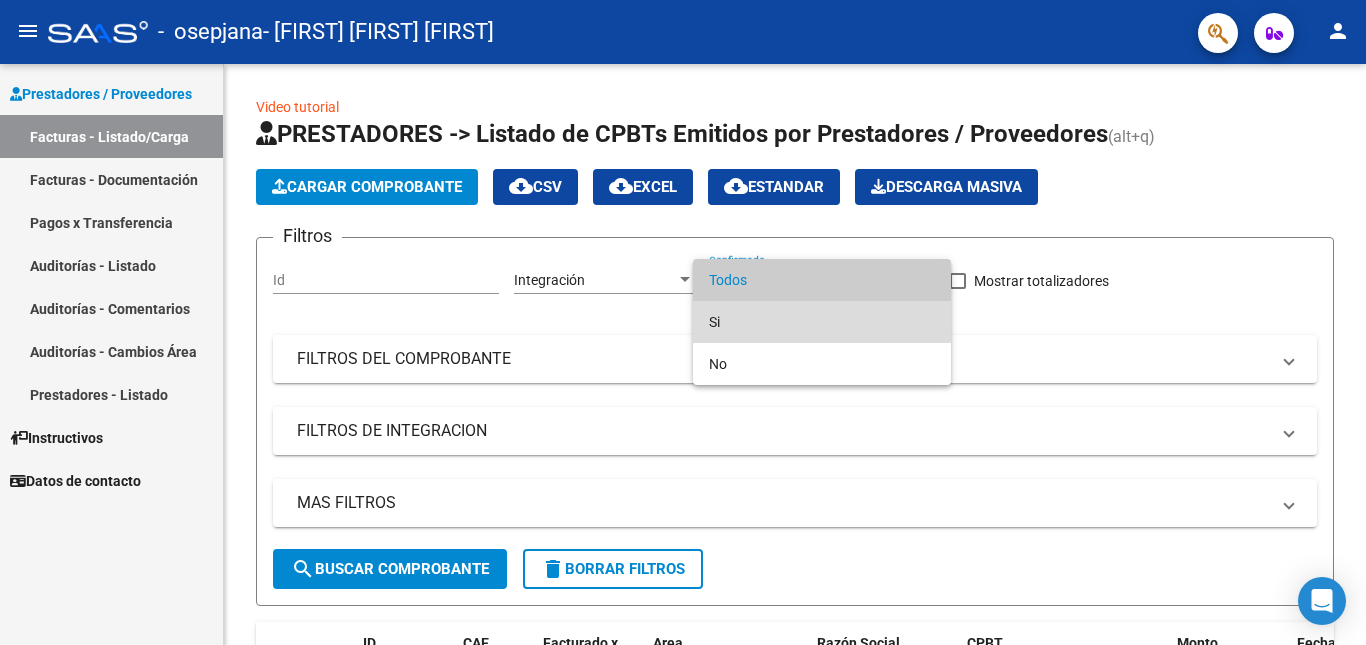 click on "Si" at bounding box center (822, 322) 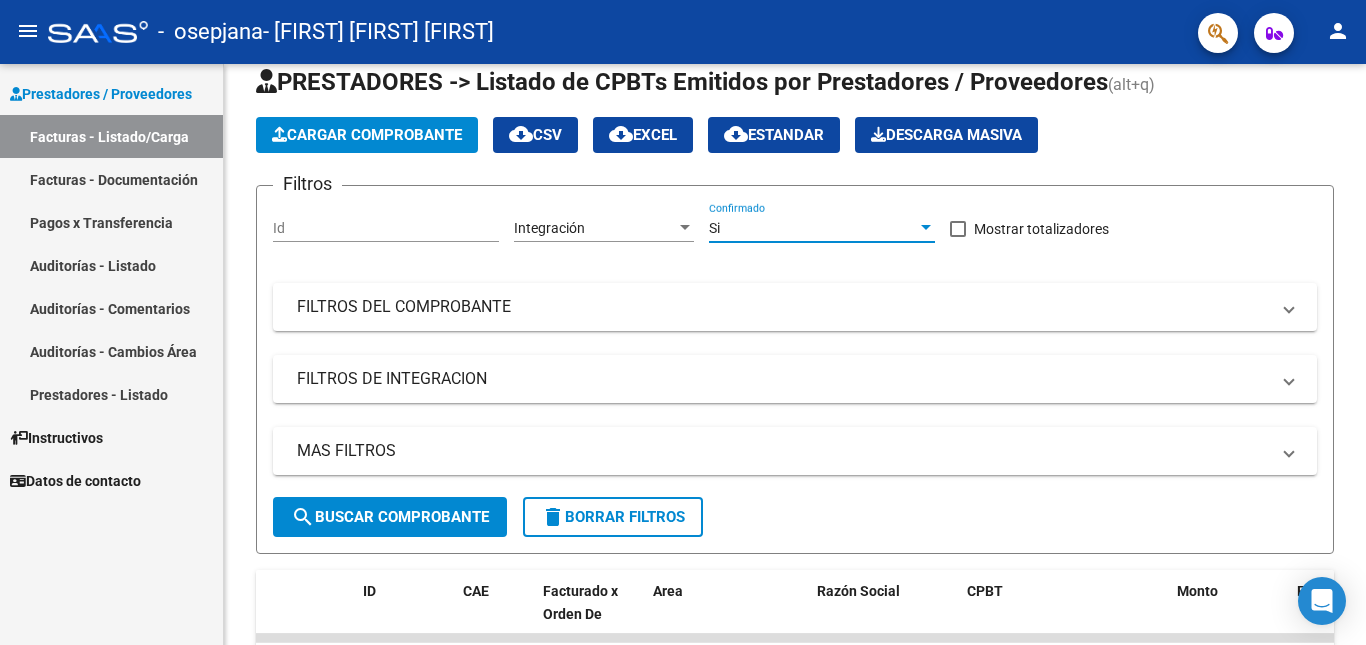 scroll, scrollTop: 100, scrollLeft: 0, axis: vertical 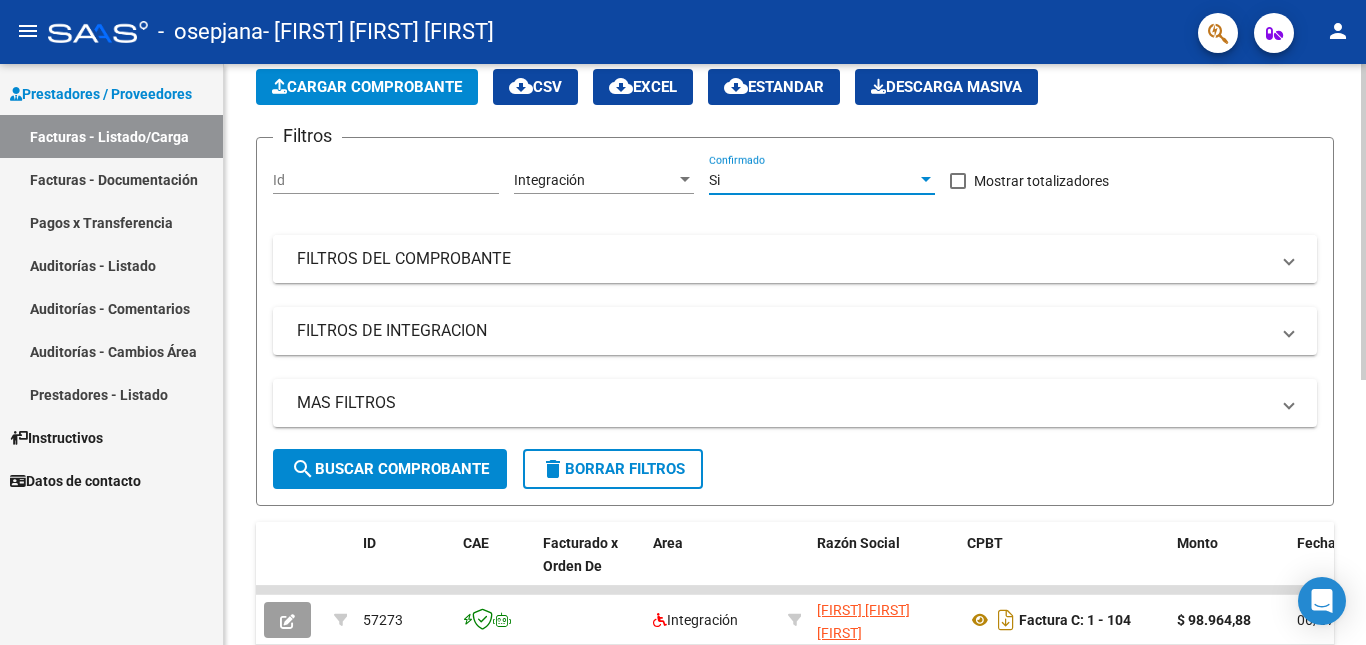 click on "FILTROS DEL COMPROBANTE" at bounding box center (795, 259) 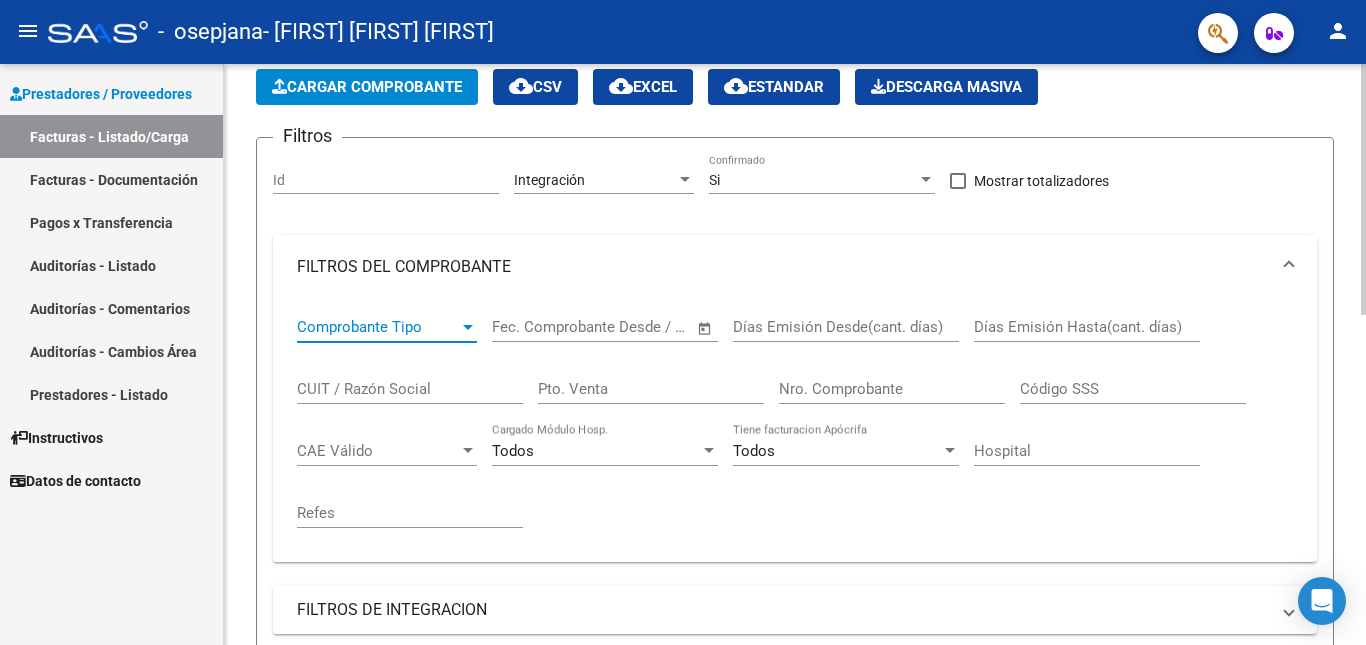 click on "Comprobante Tipo" at bounding box center (378, 327) 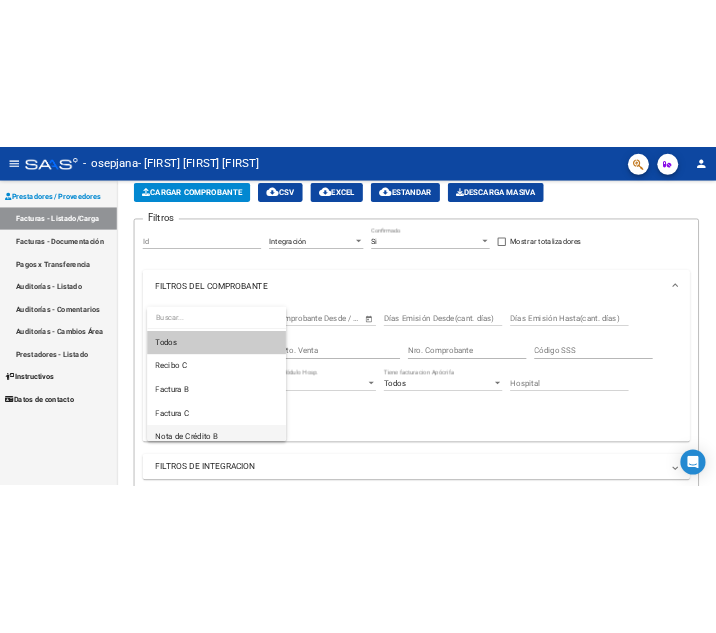 scroll, scrollTop: 100, scrollLeft: 0, axis: vertical 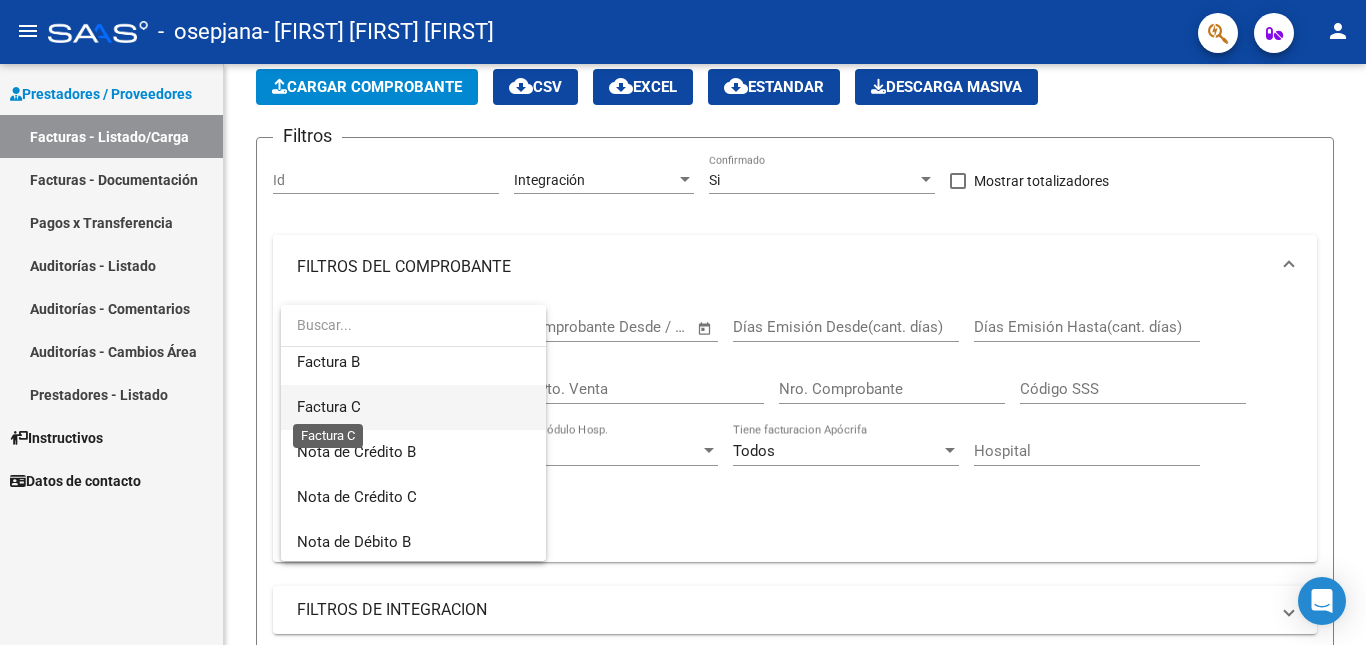 click on "Factura C" at bounding box center (329, 407) 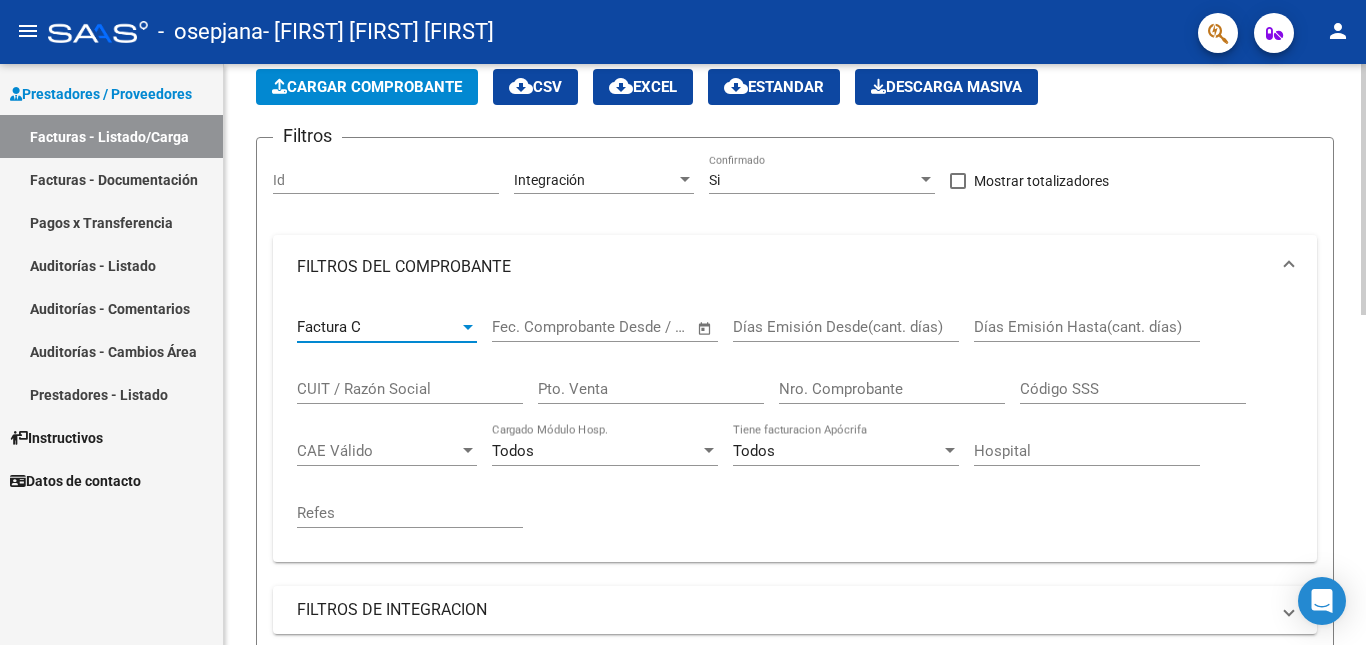 click at bounding box center [623, 327] 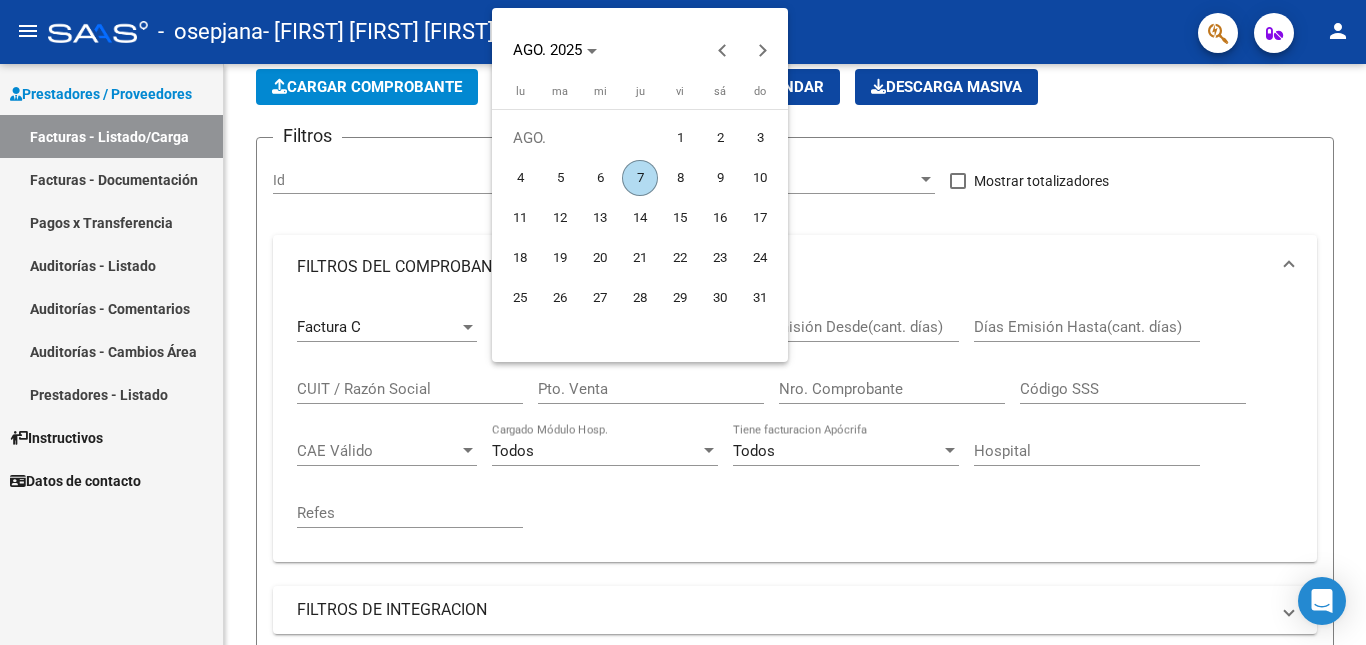 click at bounding box center (683, 322) 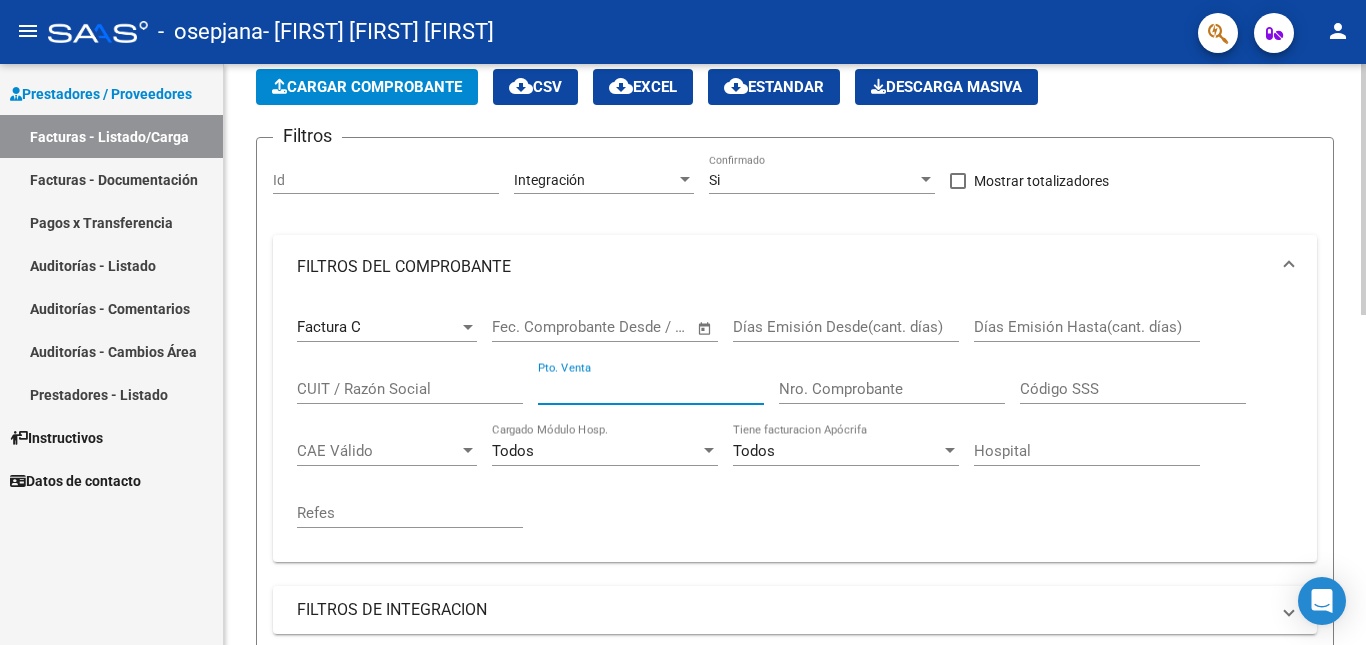 click on "Pto. Venta" at bounding box center (651, 389) 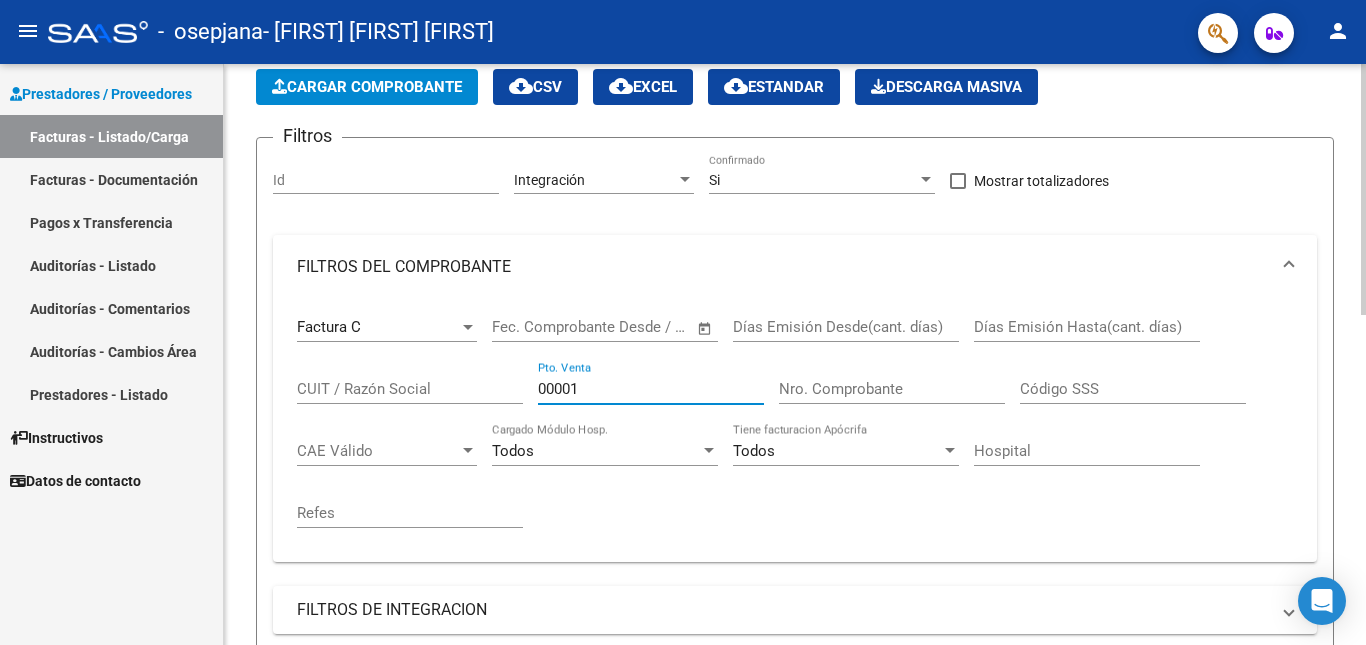 type on "00001" 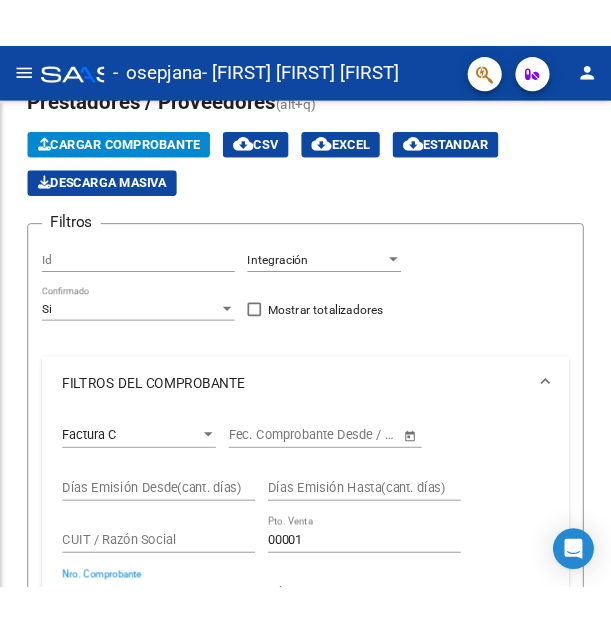 scroll, scrollTop: 132, scrollLeft: 0, axis: vertical 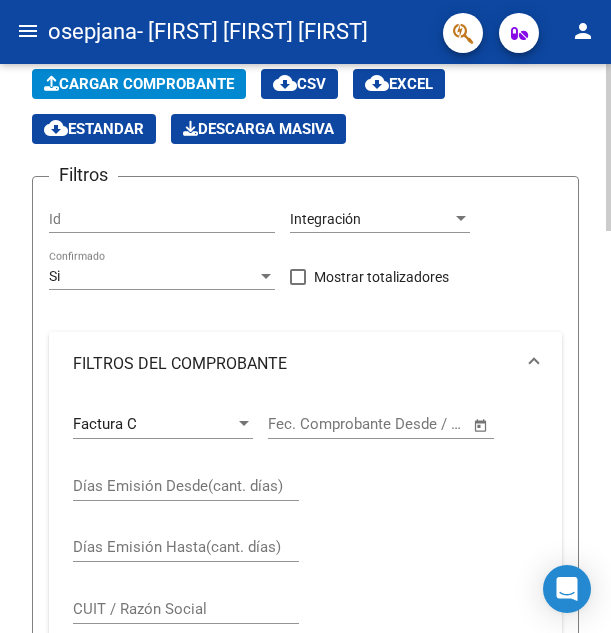 click at bounding box center (300, 424) 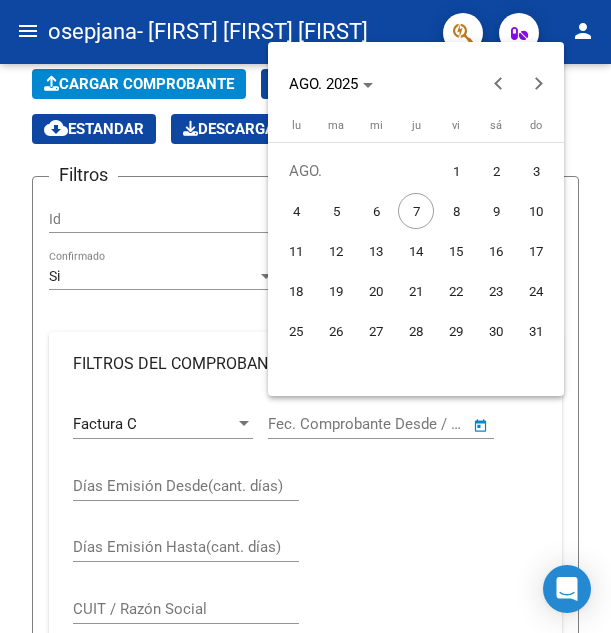 click on "4" at bounding box center (296, 211) 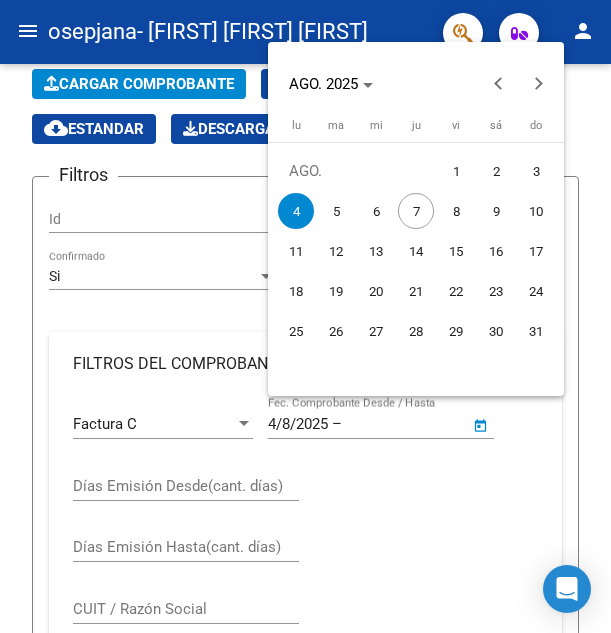 click at bounding box center (305, 316) 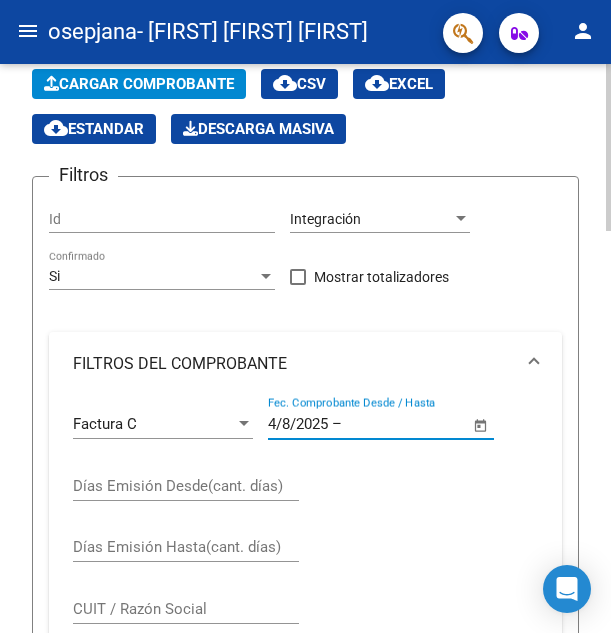 click on "Días Emisión Desde(cant. días)" at bounding box center (186, 486) 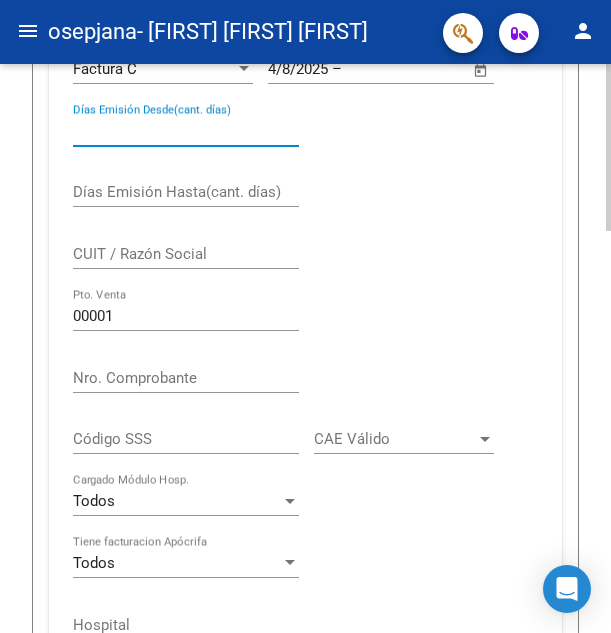 scroll, scrollTop: 532, scrollLeft: 0, axis: vertical 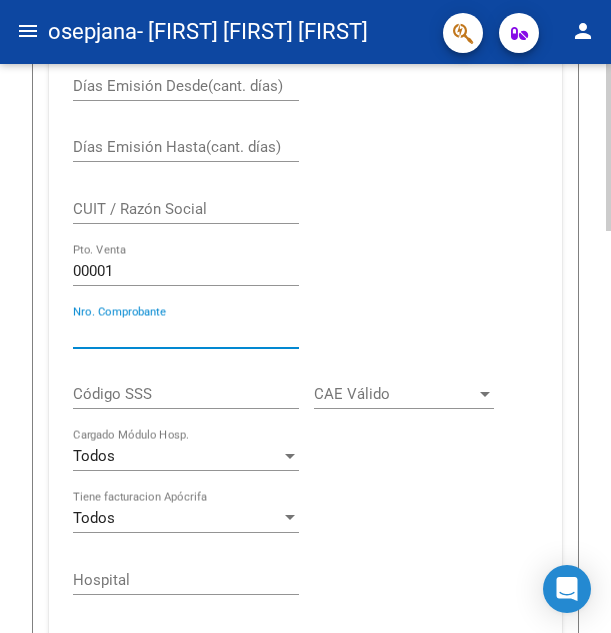 drag, startPoint x: 187, startPoint y: 335, endPoint x: 168, endPoint y: 335, distance: 19 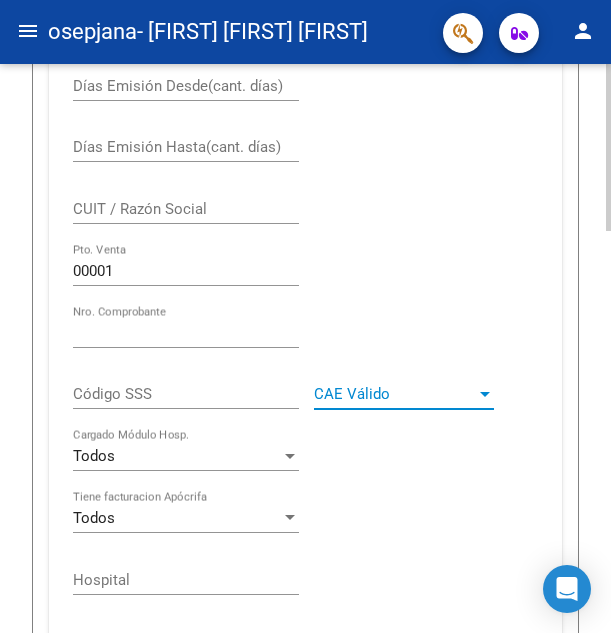 click on "CAE Válido" at bounding box center (395, 394) 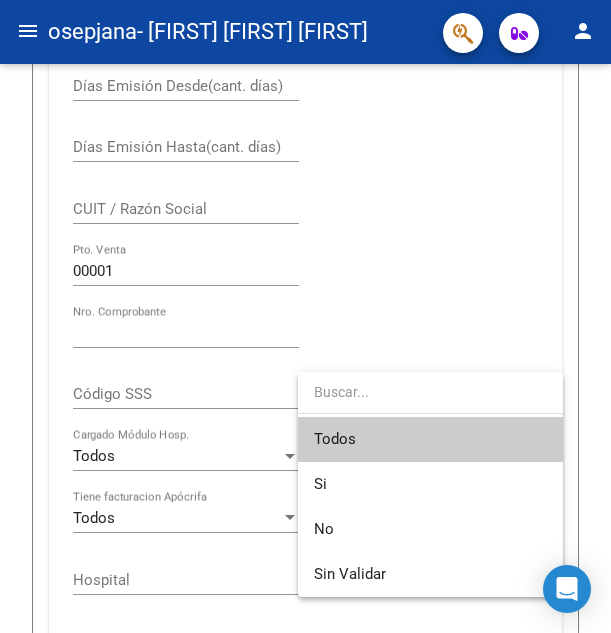 click at bounding box center (305, 316) 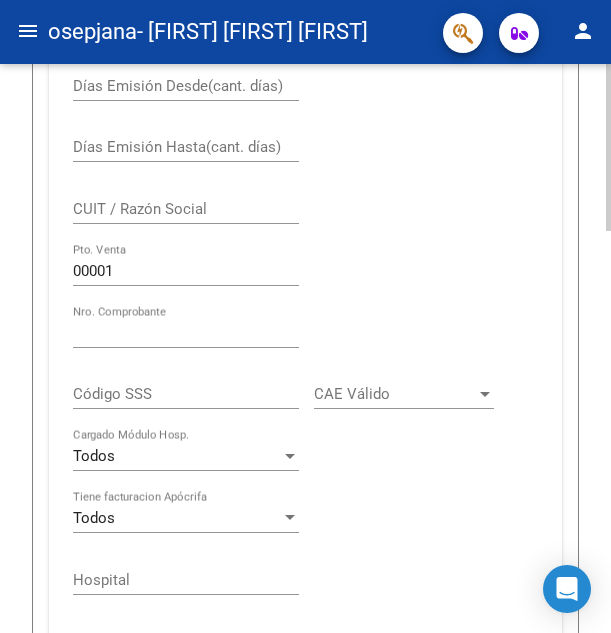 click on "Código SSS" at bounding box center (186, 394) 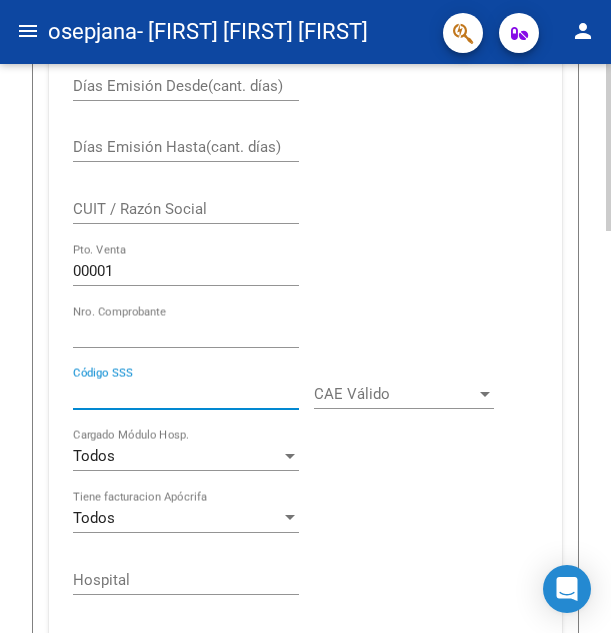 scroll, scrollTop: 632, scrollLeft: 0, axis: vertical 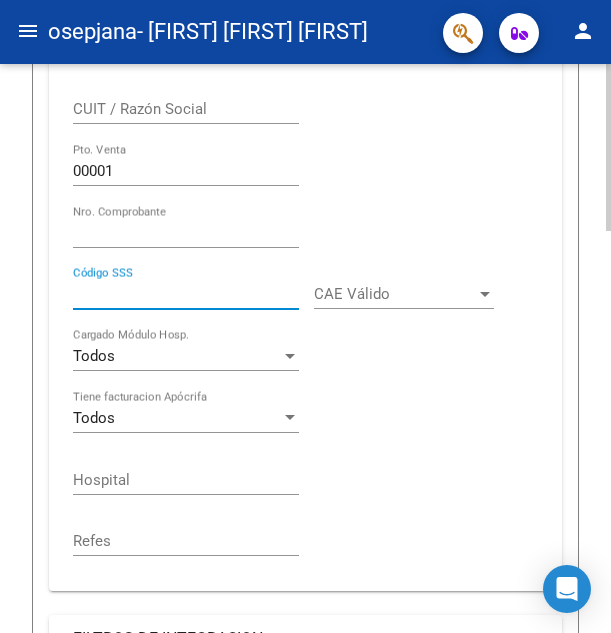 click on "Factura C Comprobante Tipo [DATE] [DATE] – End date Fec. Comprobante Desde / Hasta Días Emisión Desde(cant. días) Días Emisión Hasta(cant. días) CUIT / Razón Social [NUMBER] Pto. Venta [NUMBER] Nro. Comprobante Código SSS CAE Válido CAE Válido Todos Cargado Módulo Hosp. Todos Tiene facturacion Apócrifa Hospital Refes" at bounding box center [305, 235] 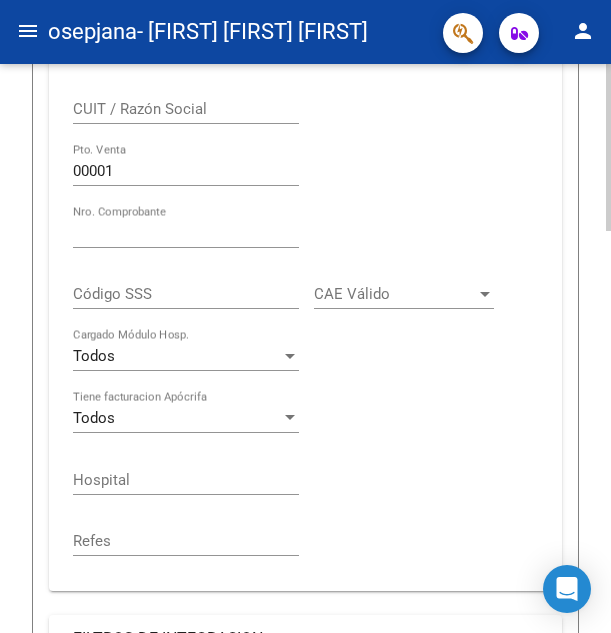 click at bounding box center (290, 356) 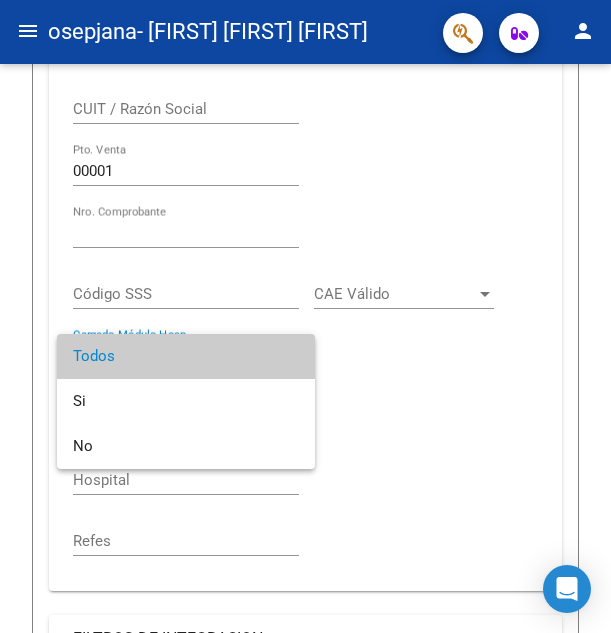 click at bounding box center [305, 316] 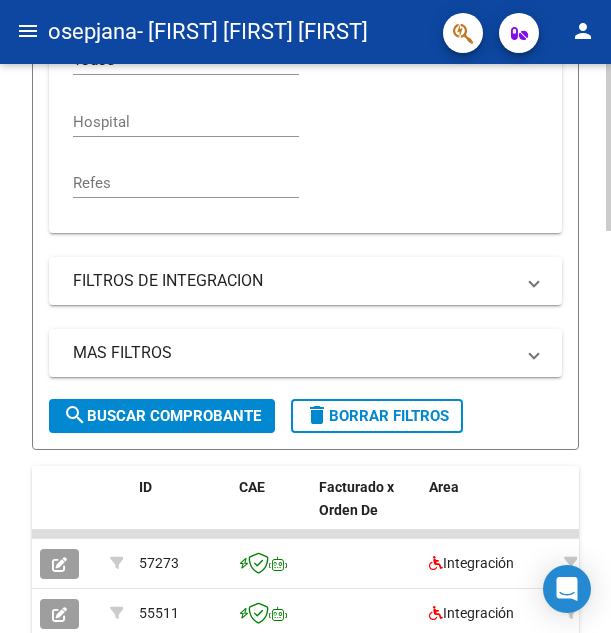 scroll, scrollTop: 1032, scrollLeft: 0, axis: vertical 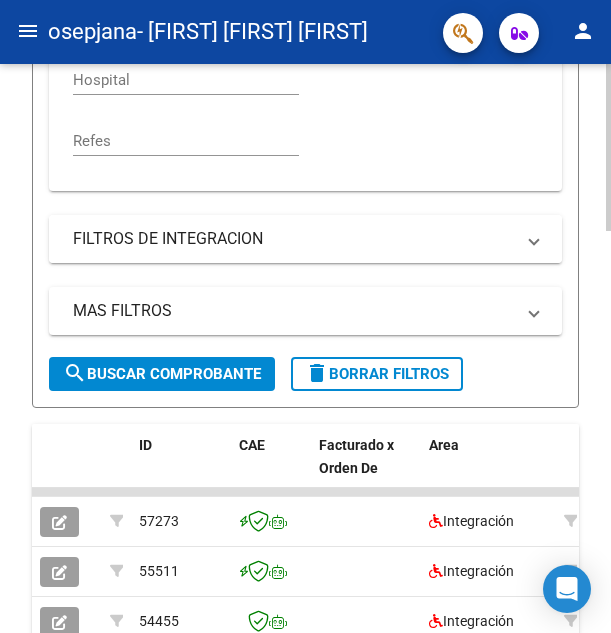 click on "FILTROS DE INTEGRACION" at bounding box center [293, 239] 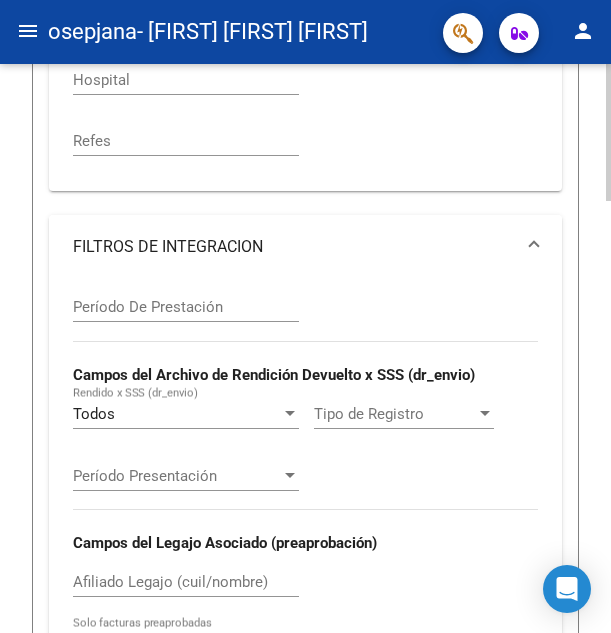 click at bounding box center (534, 247) 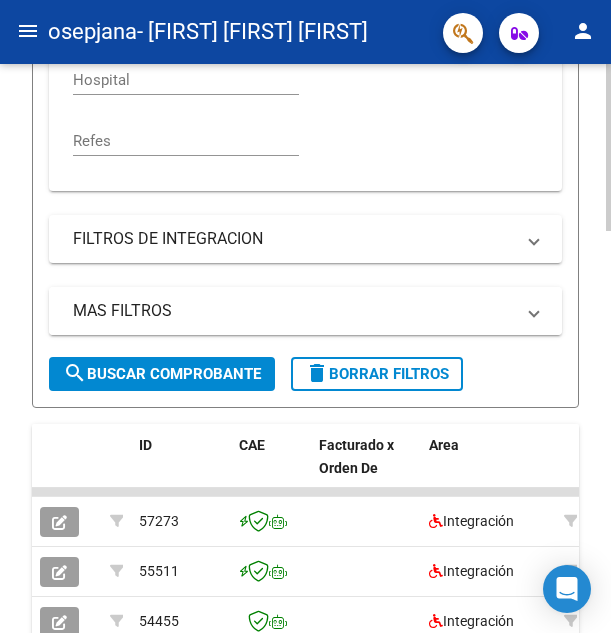 click at bounding box center (534, 311) 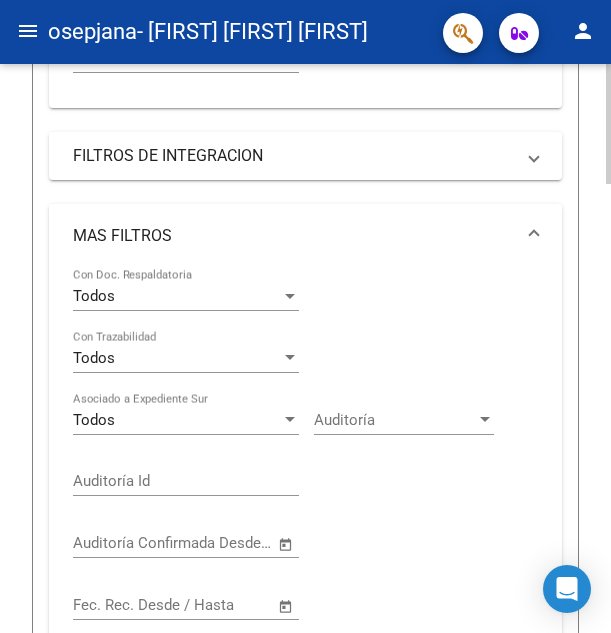 scroll, scrollTop: 1232, scrollLeft: 0, axis: vertical 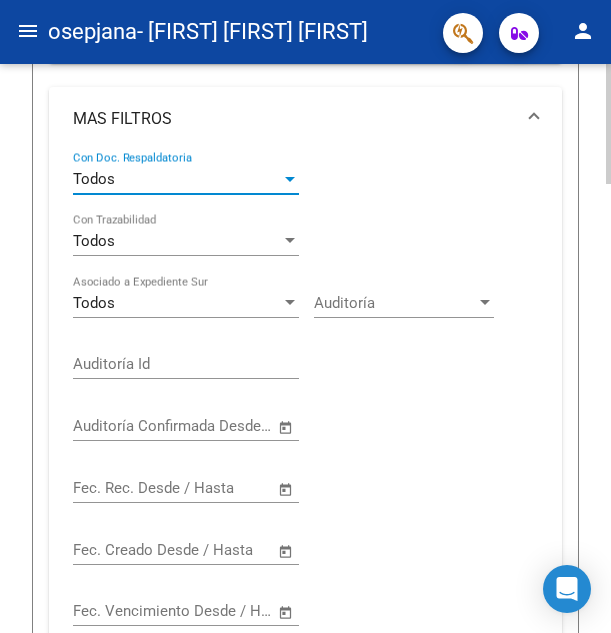 click at bounding box center (290, 179) 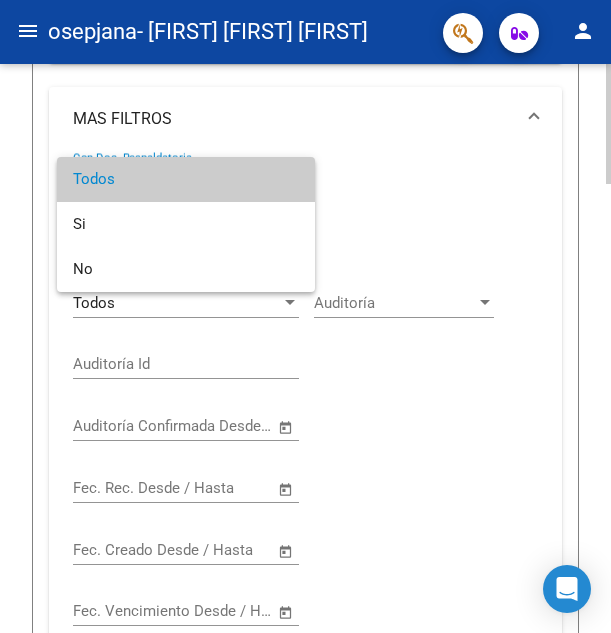 click on "Todos" at bounding box center [186, 179] 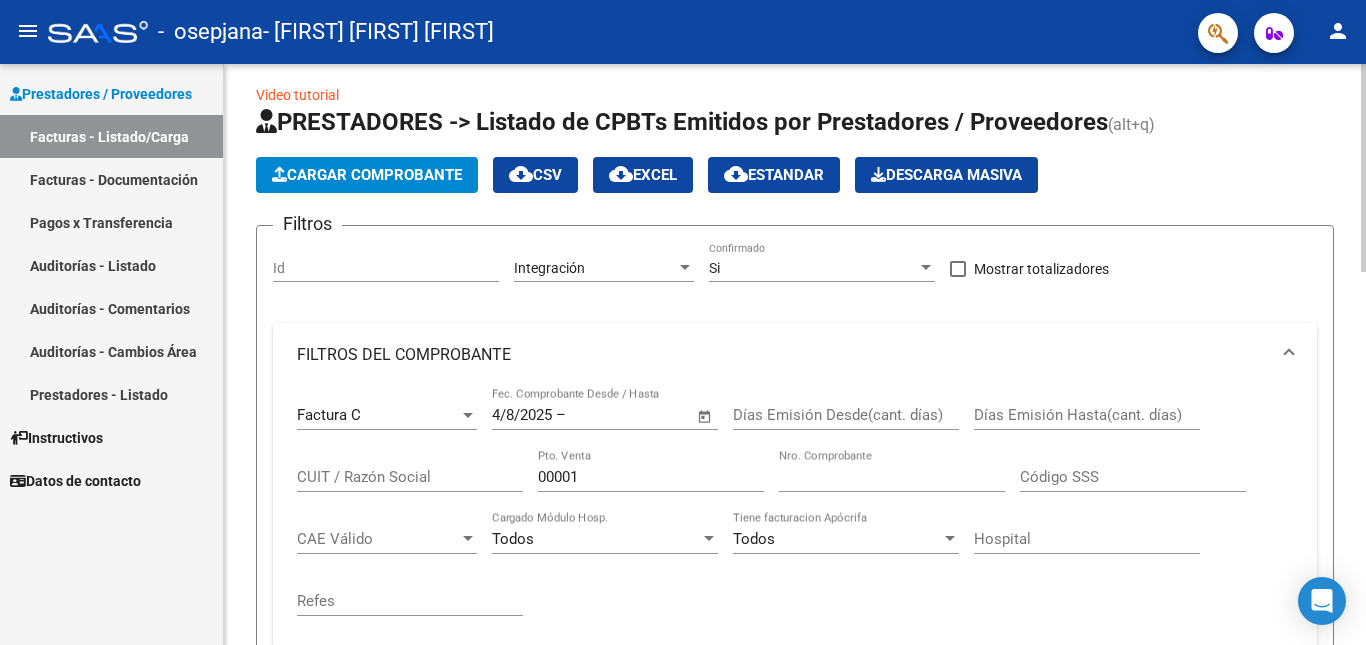 scroll, scrollTop: 0, scrollLeft: 0, axis: both 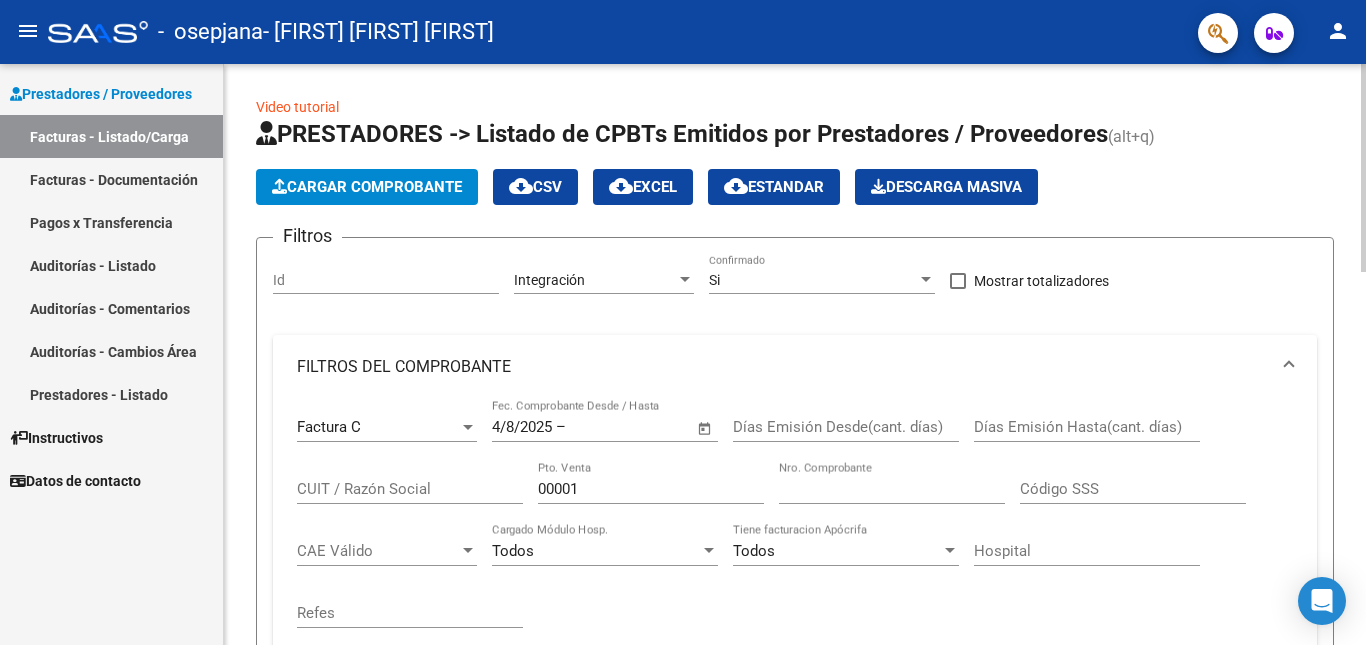 click on "Cargar Comprobante" 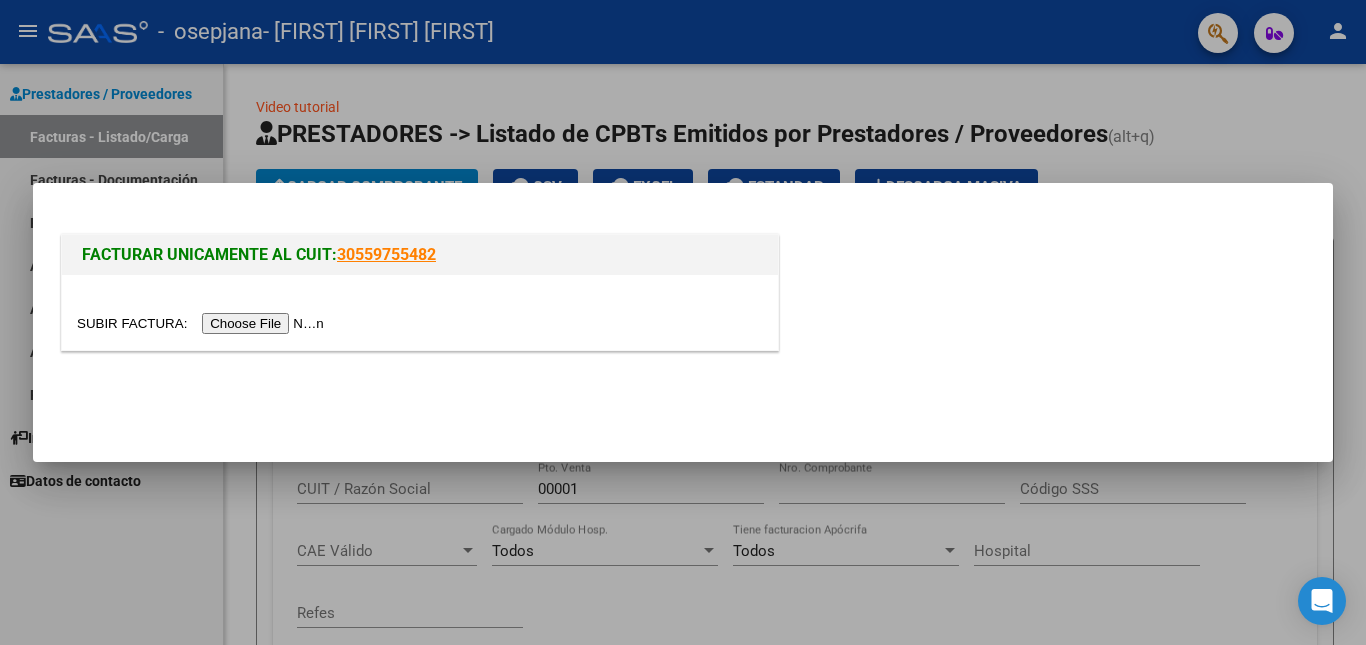 click at bounding box center (203, 323) 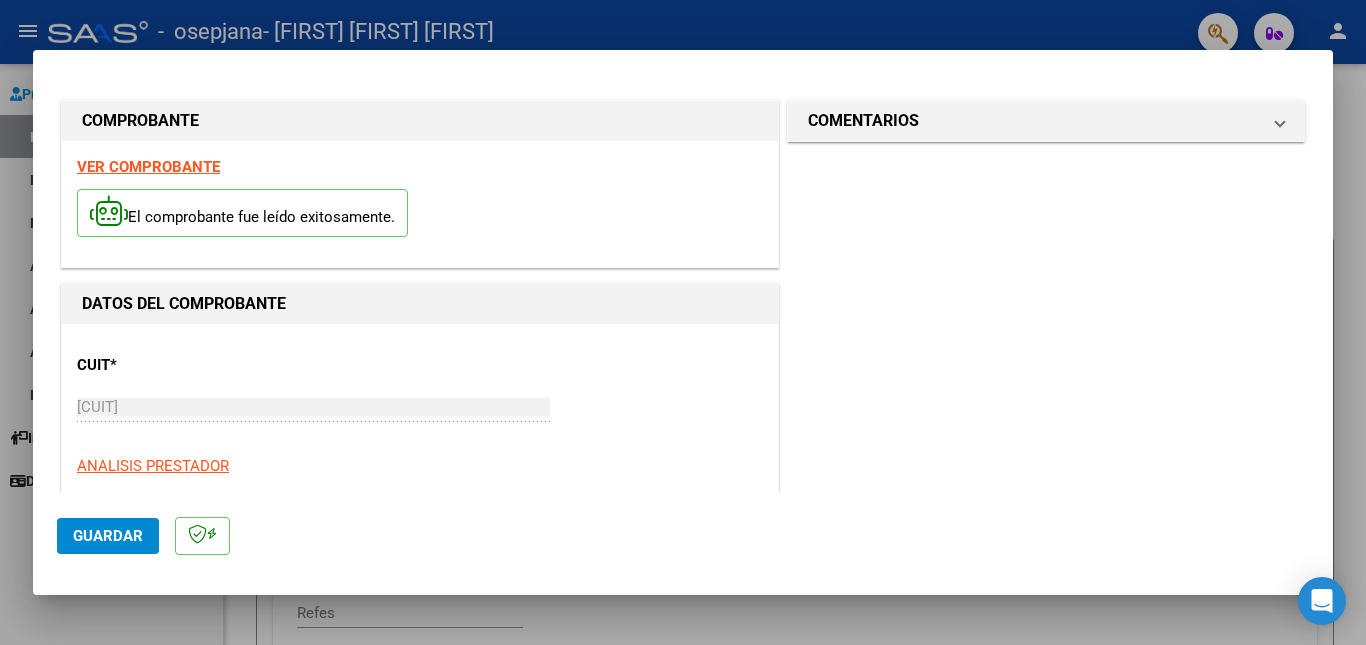 click on "COMENTARIOS Comentarios del Prestador / Gerenciador:" at bounding box center (1046, 946) 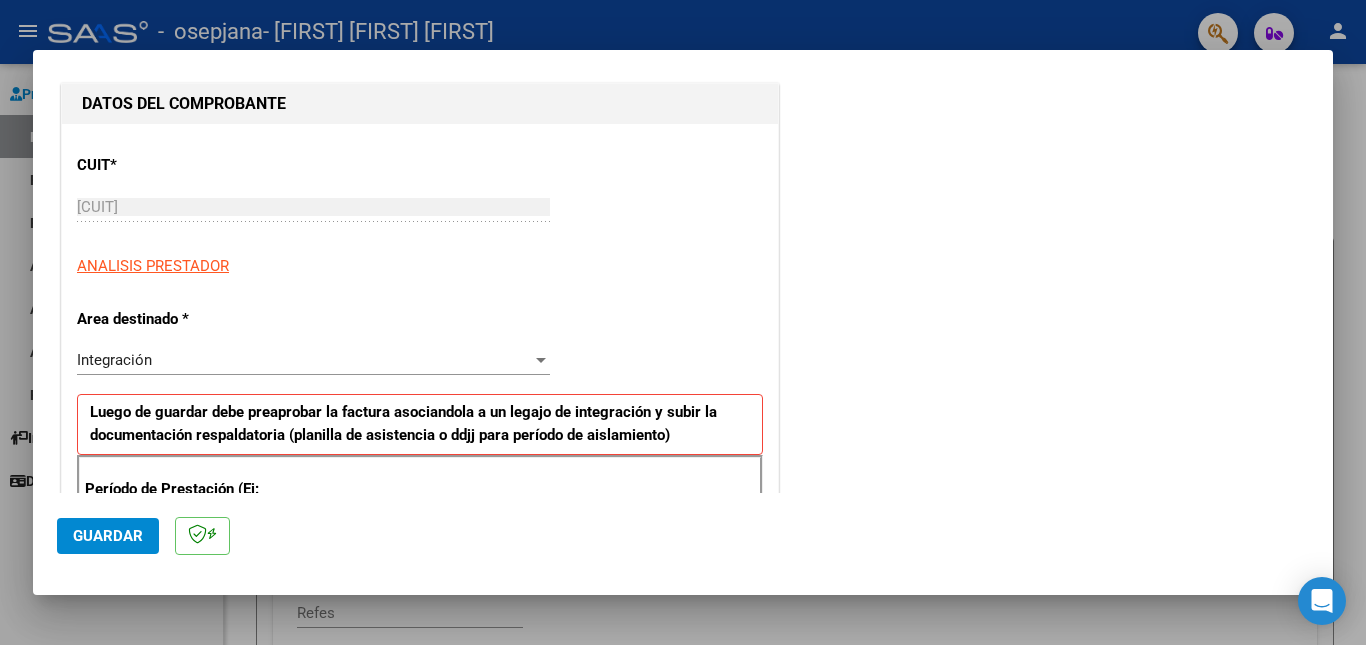 drag, startPoint x: 868, startPoint y: 310, endPoint x: 823, endPoint y: 307, distance: 45.099888 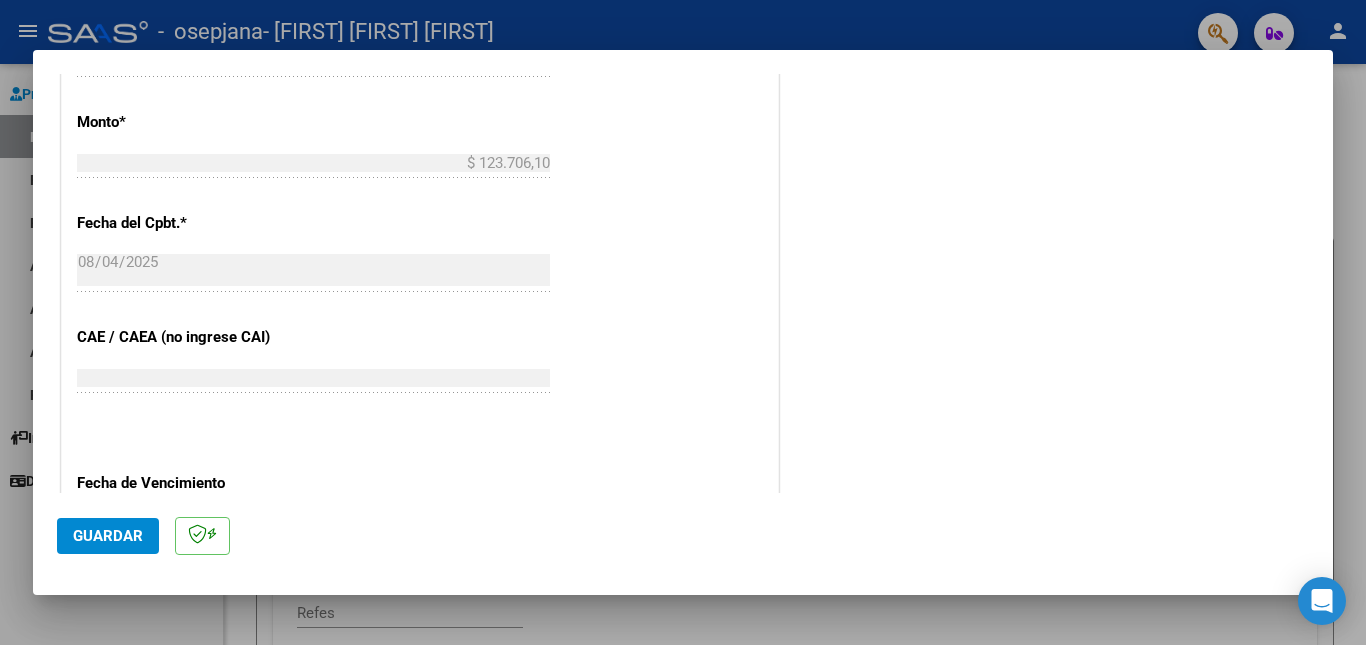 scroll, scrollTop: 1203, scrollLeft: 0, axis: vertical 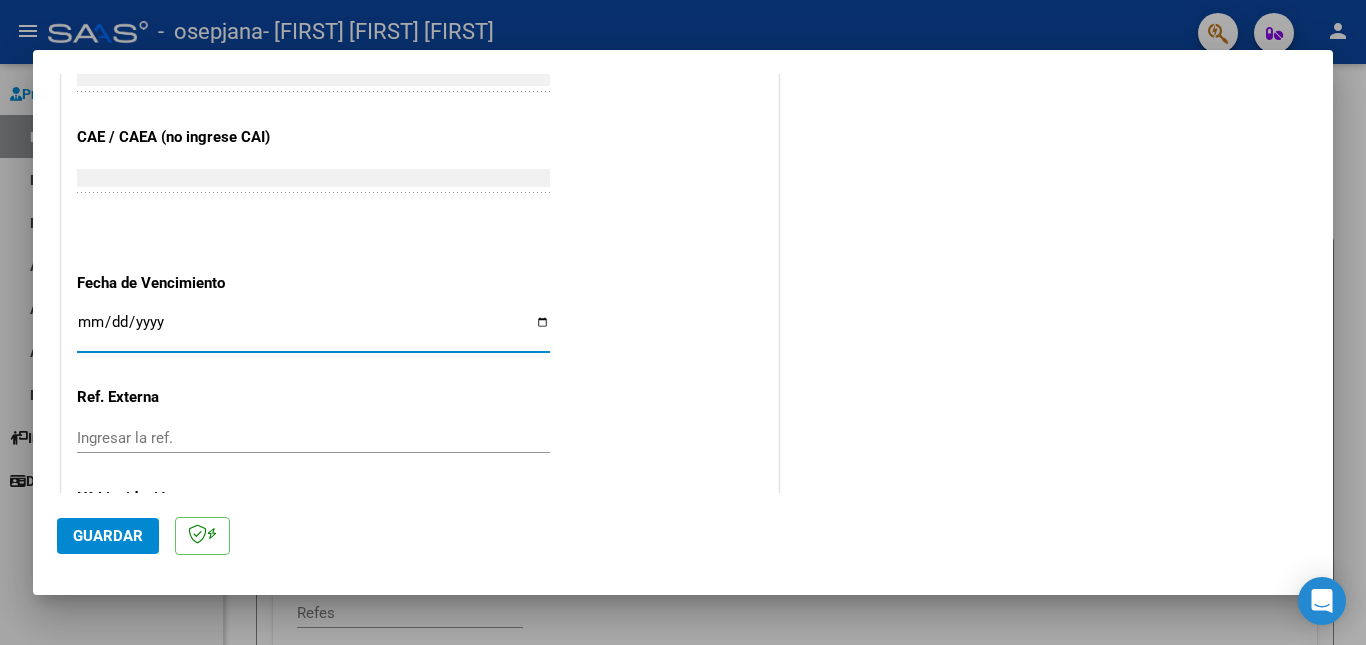 click on "Ingresar la fecha" at bounding box center (313, 330) 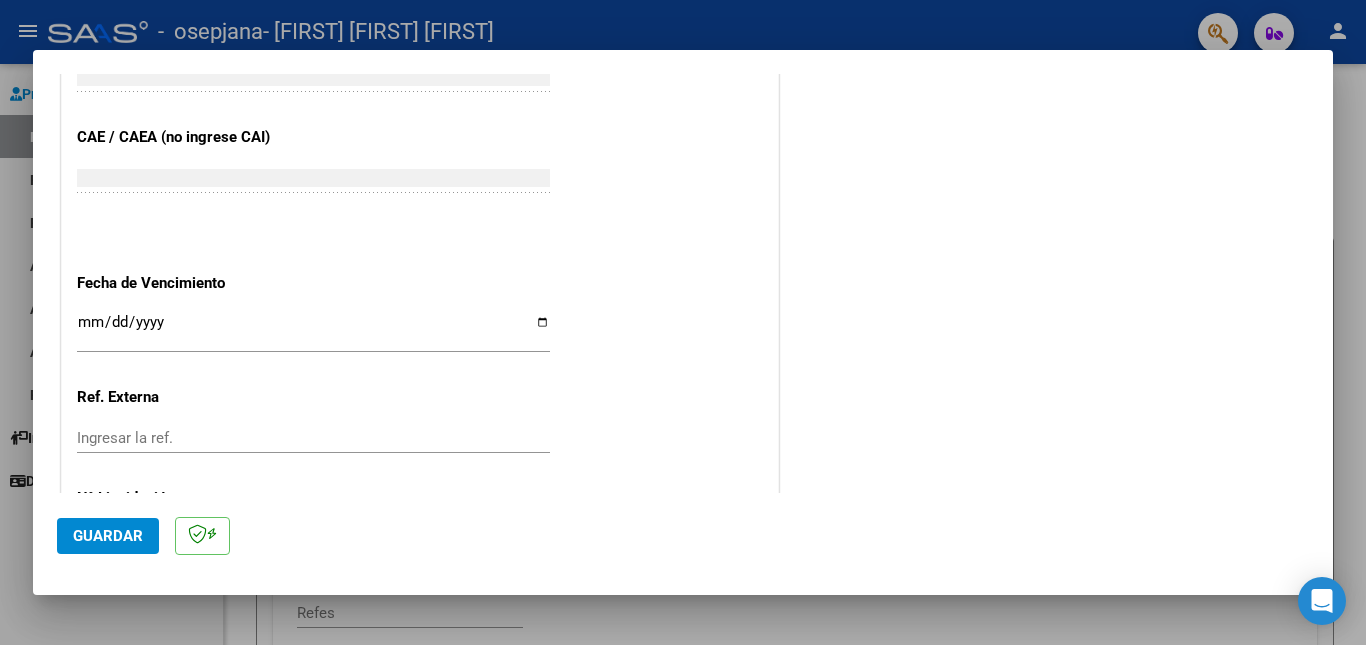 scroll, scrollTop: 1303, scrollLeft: 0, axis: vertical 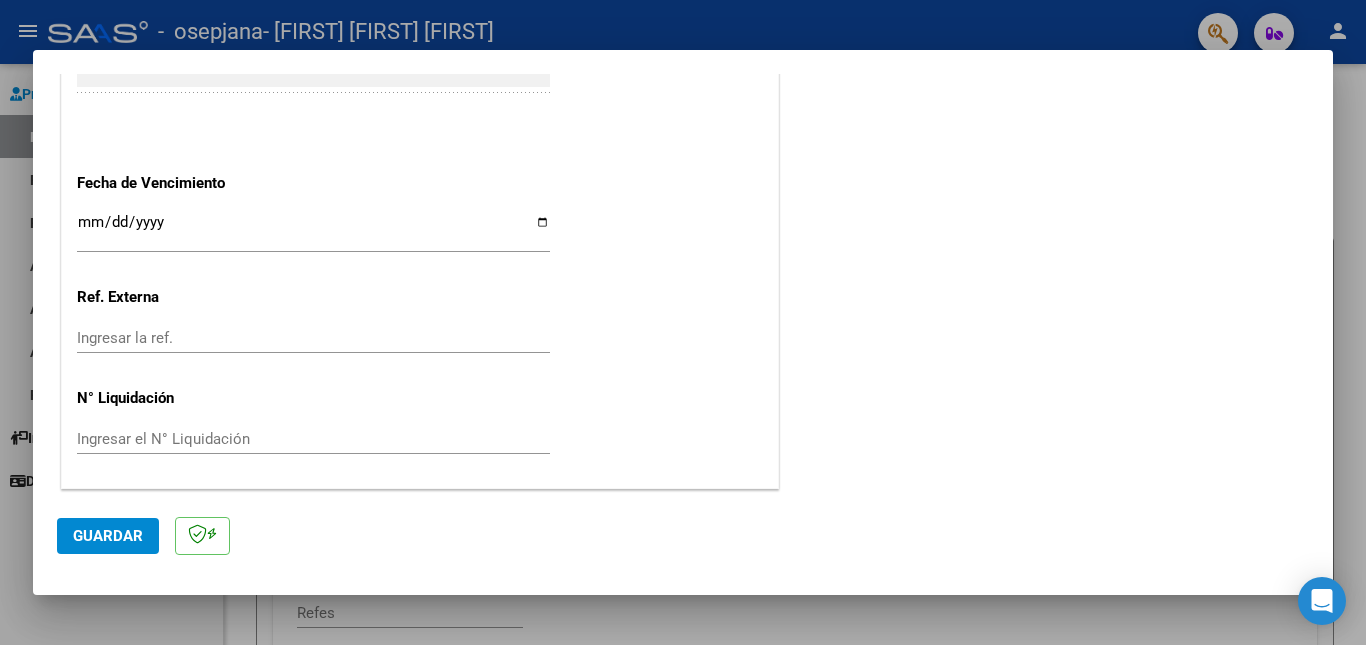 click on "Guardar" 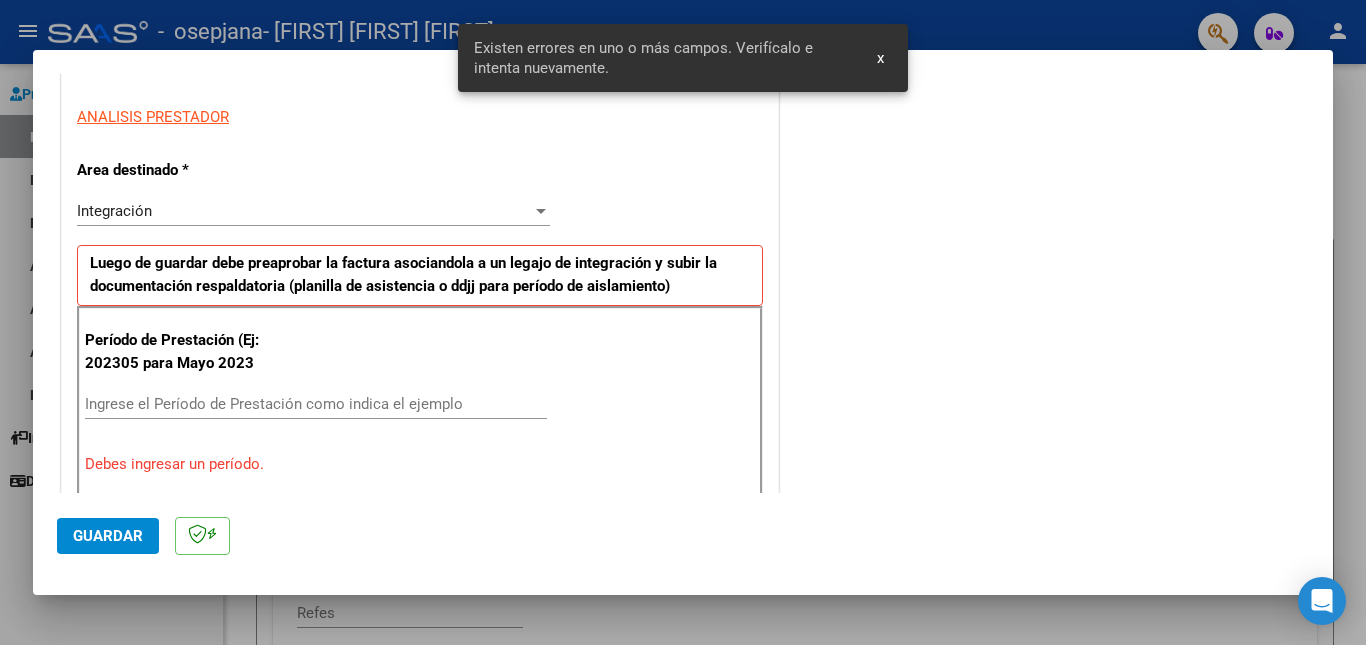 scroll, scrollTop: 449, scrollLeft: 0, axis: vertical 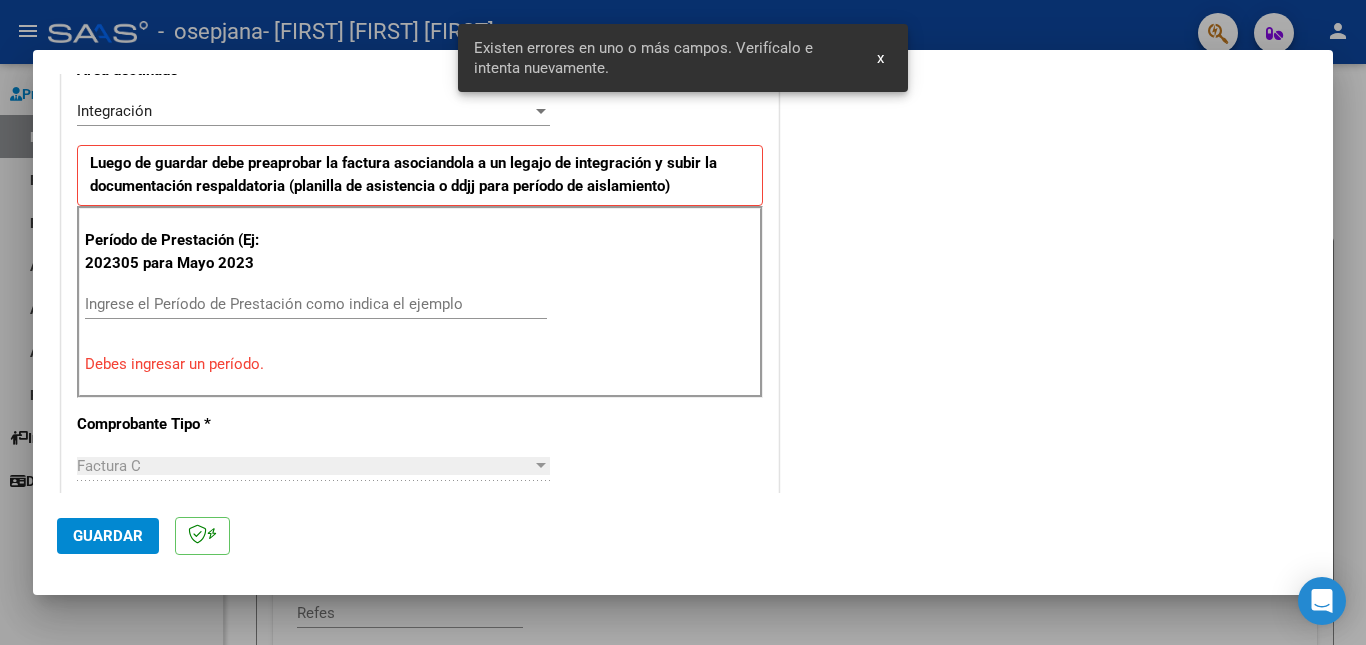 click on "Ingrese el Período de Prestación como indica el ejemplo" at bounding box center (316, 304) 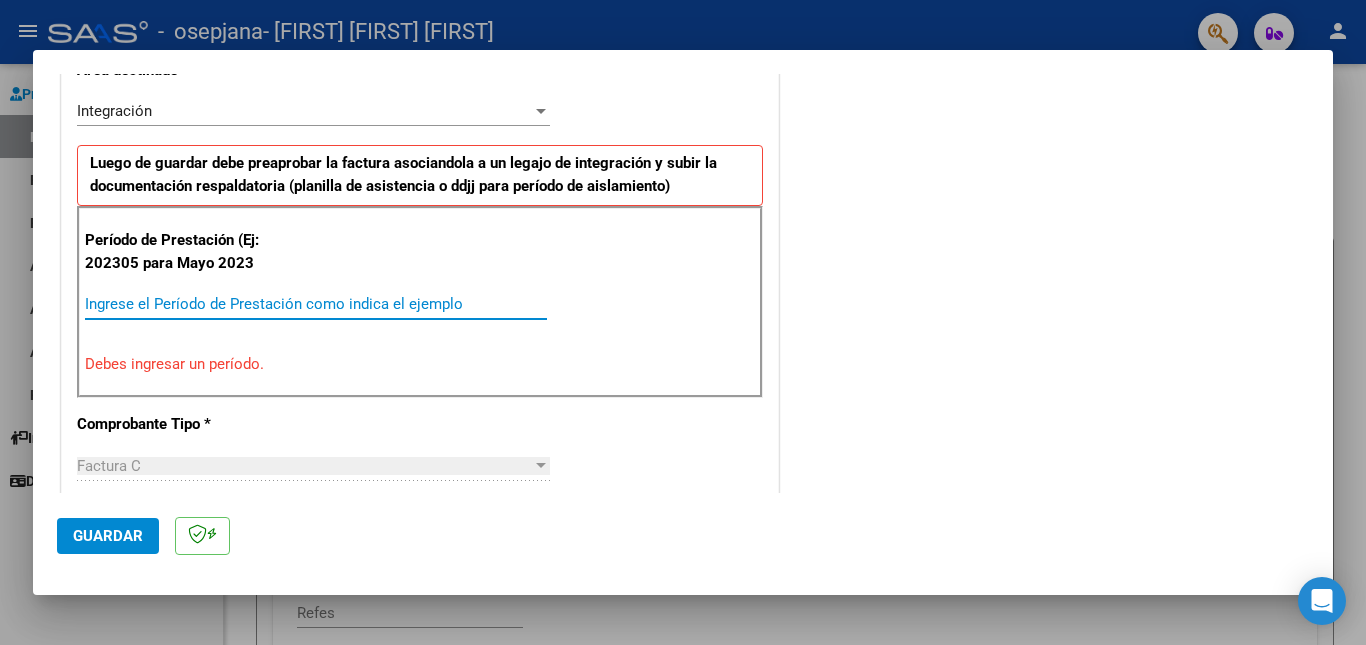click on "Ingrese el Período de Prestación como indica el ejemplo" at bounding box center (316, 304) 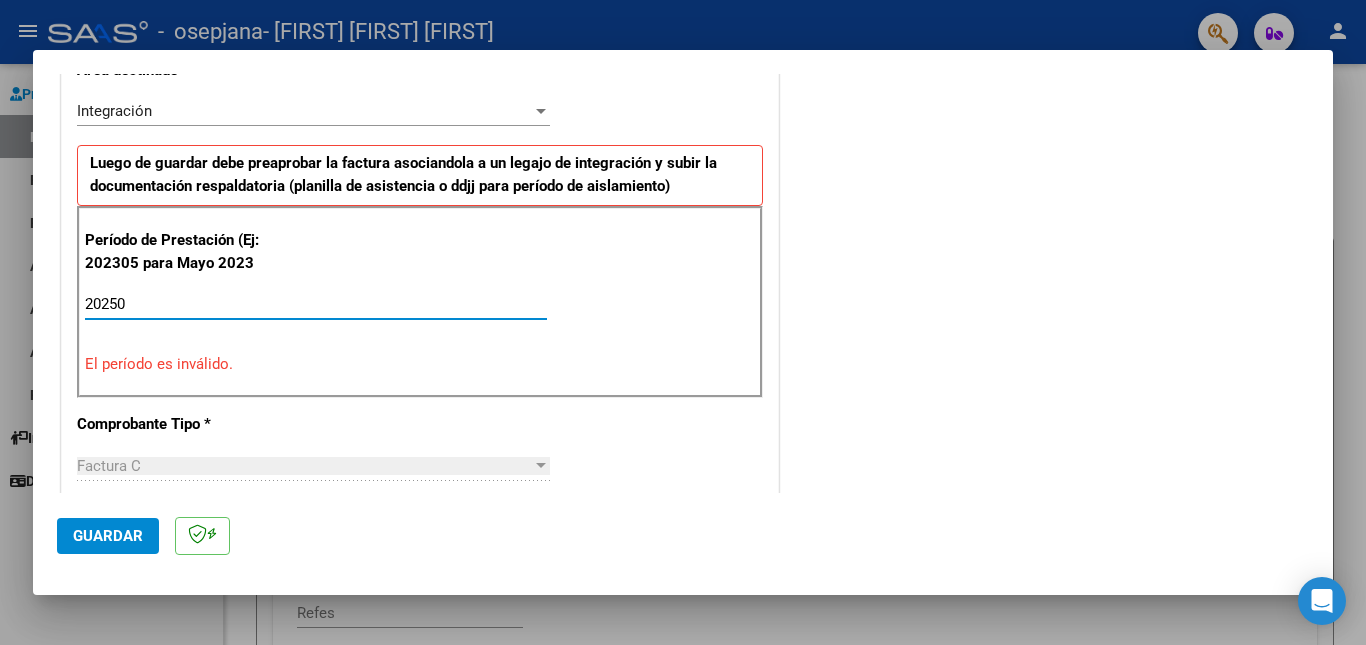 type on "202507" 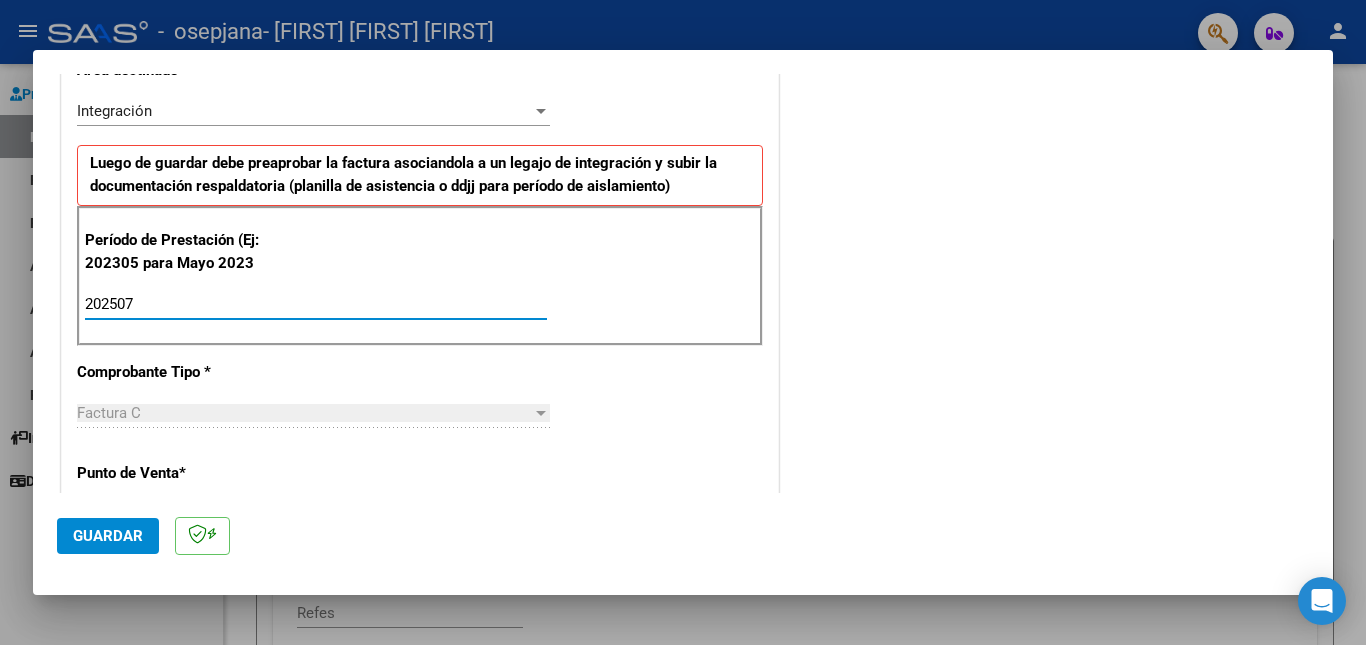 click on "202507" at bounding box center (316, 304) 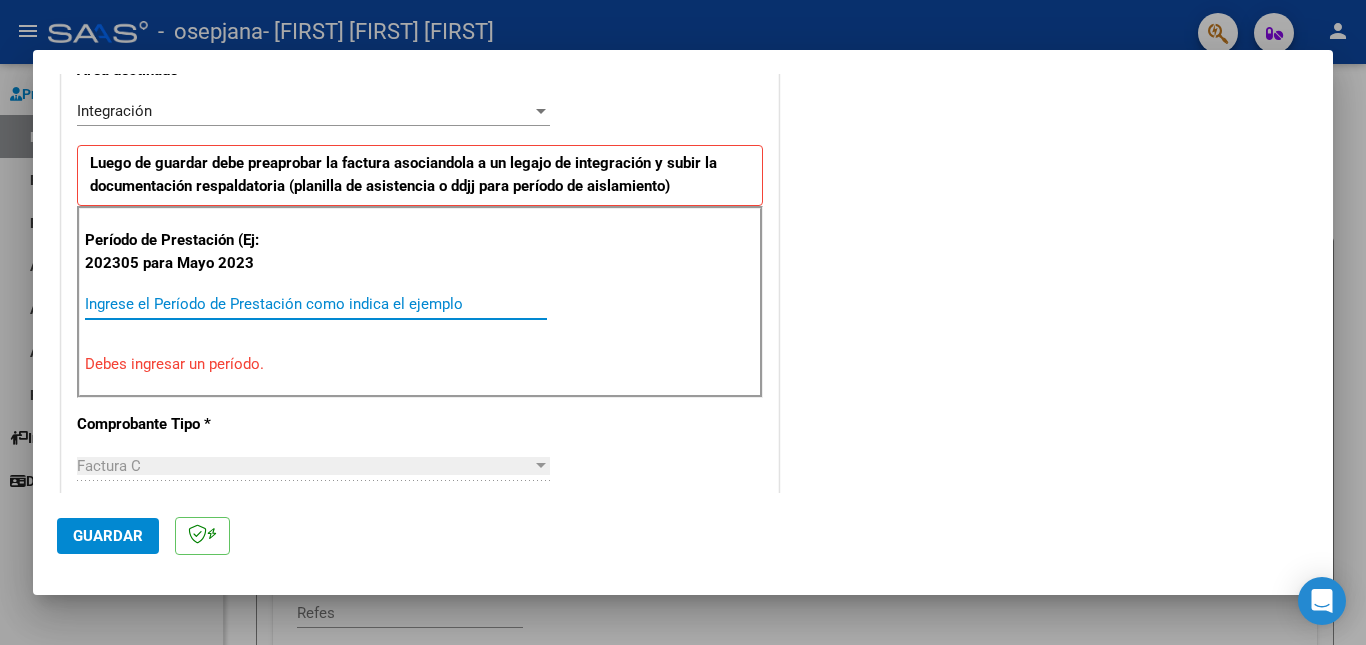 paste on "202507" 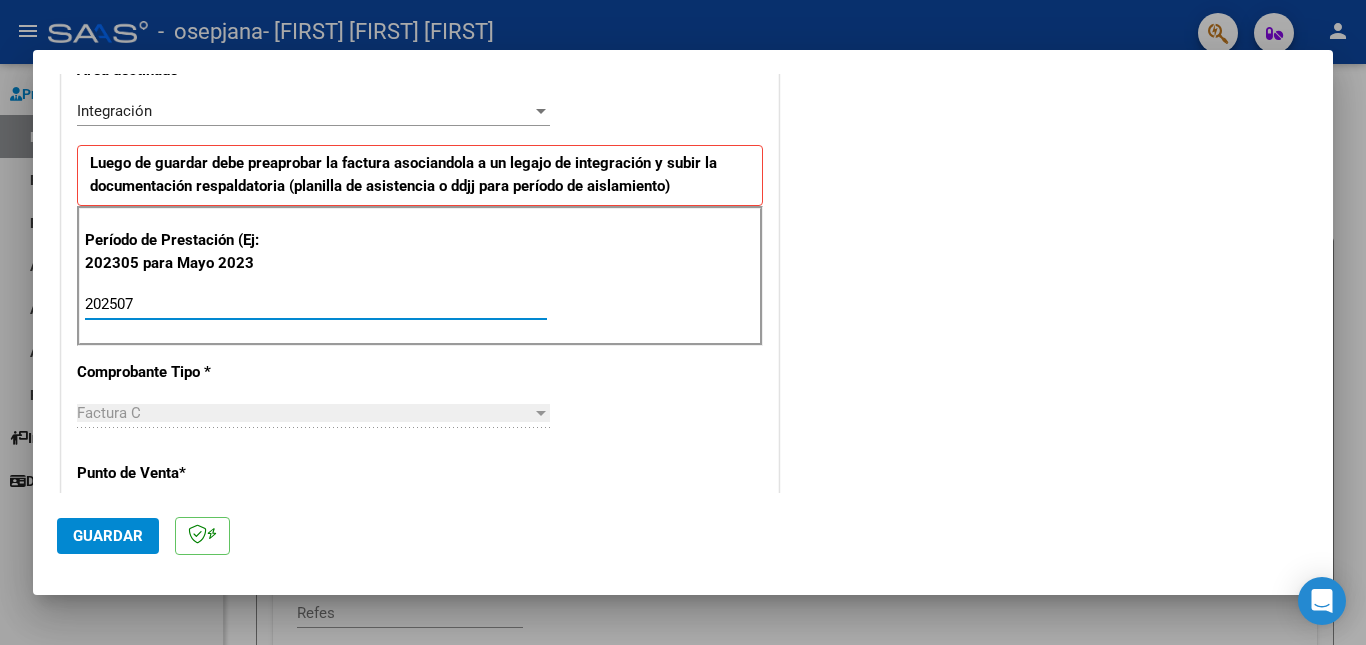 click on "202507" at bounding box center (316, 304) 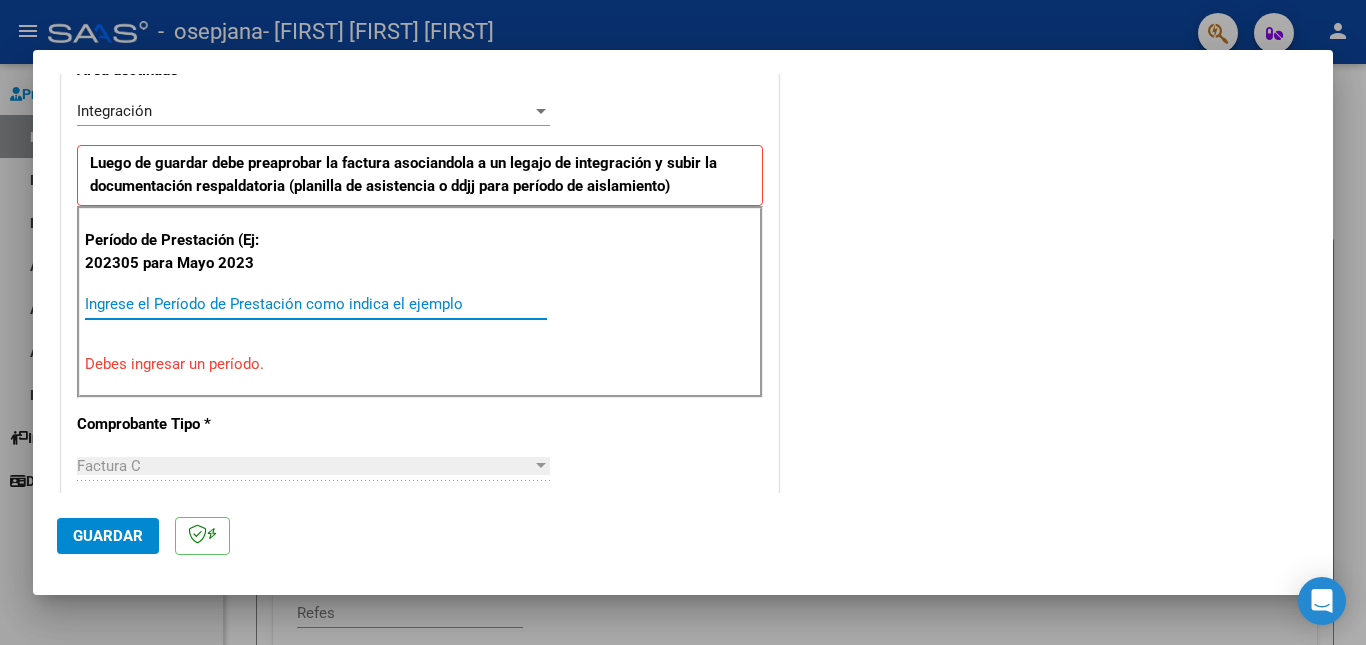 paste on "202507" 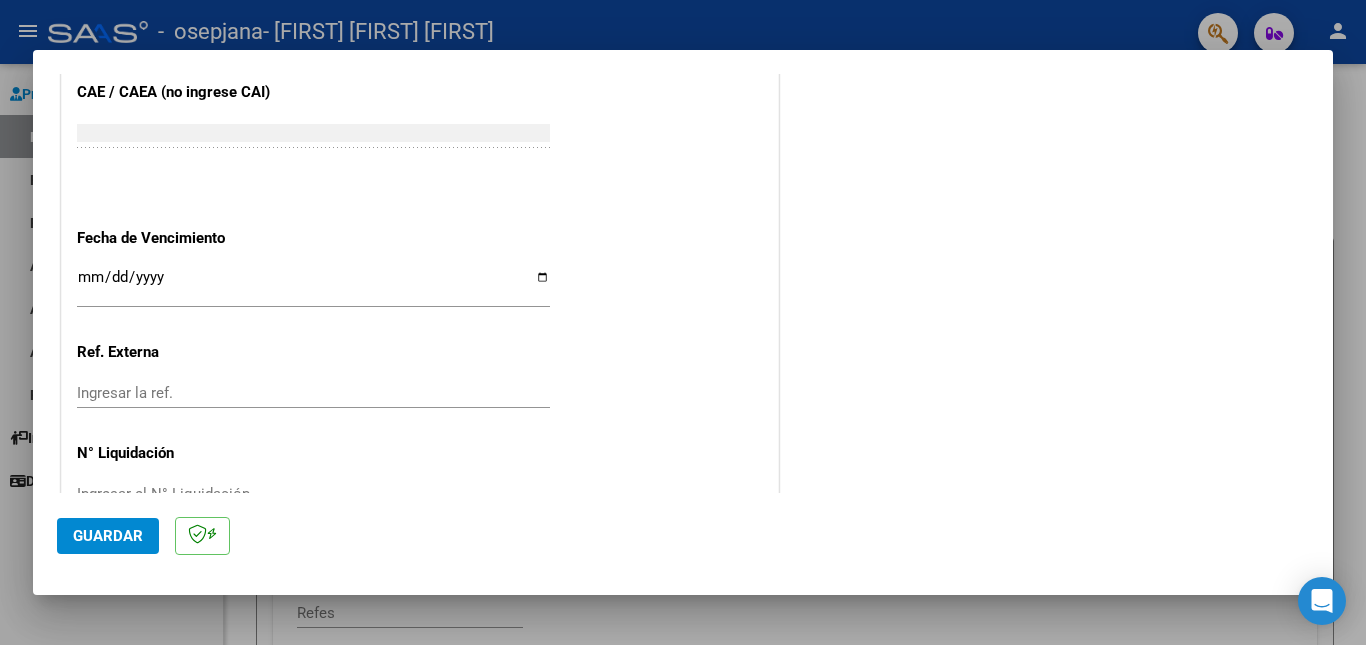 scroll, scrollTop: 1249, scrollLeft: 0, axis: vertical 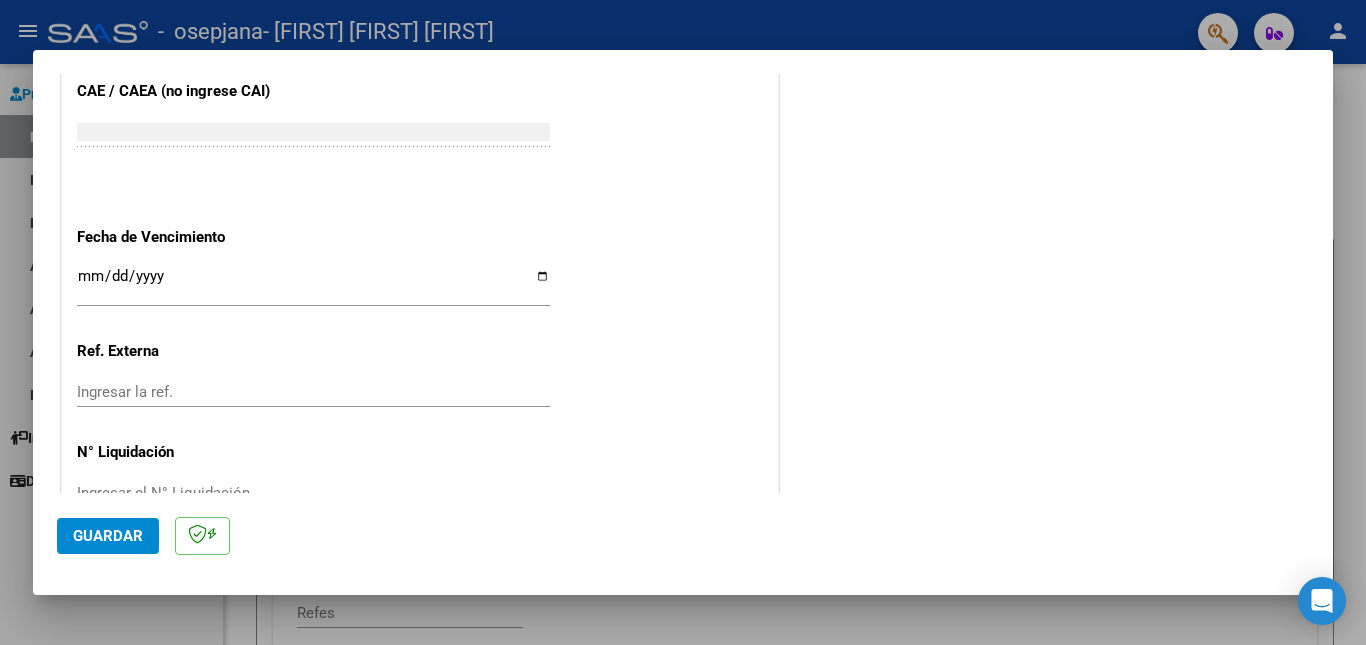 type on "202507" 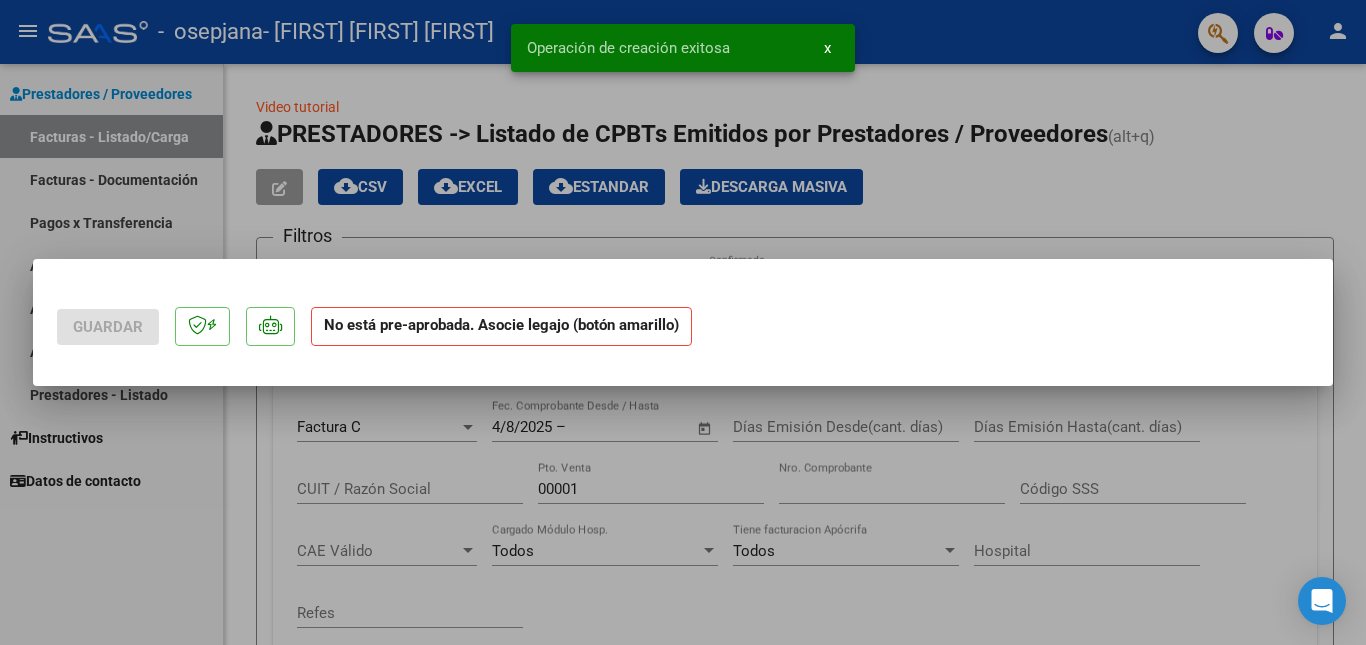 scroll, scrollTop: 0, scrollLeft: 0, axis: both 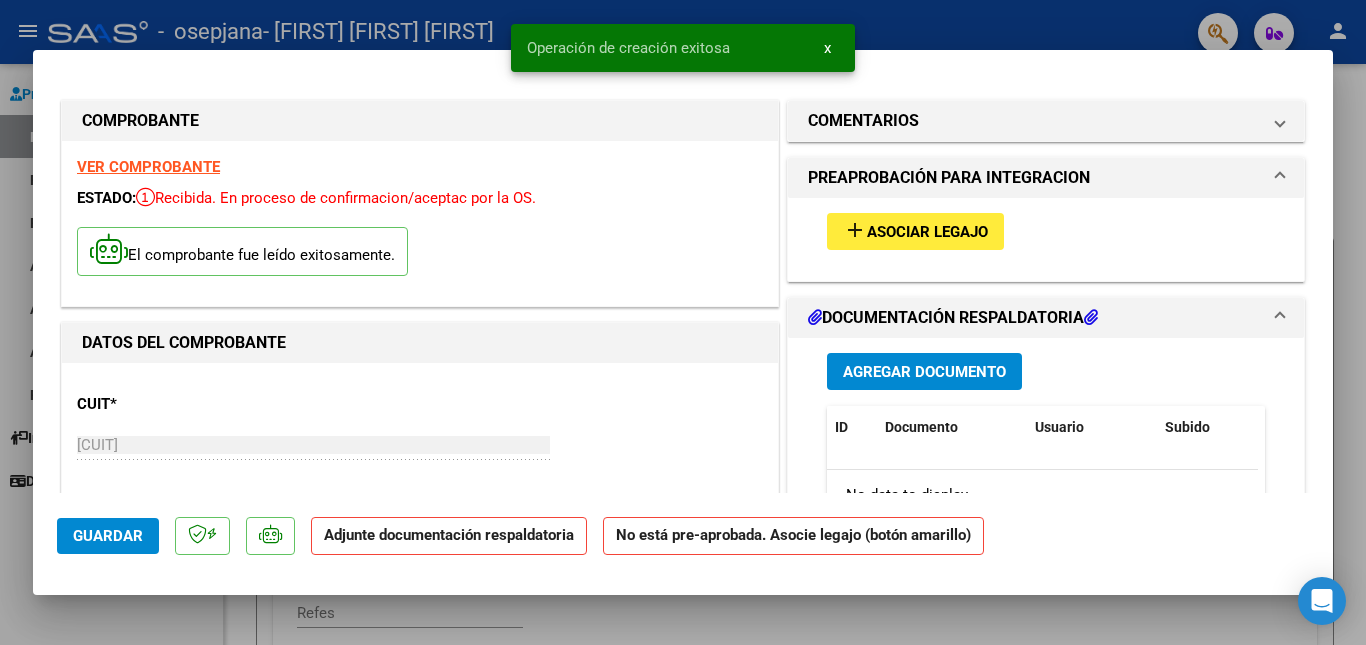 click on "Asociar Legajo" at bounding box center (927, 232) 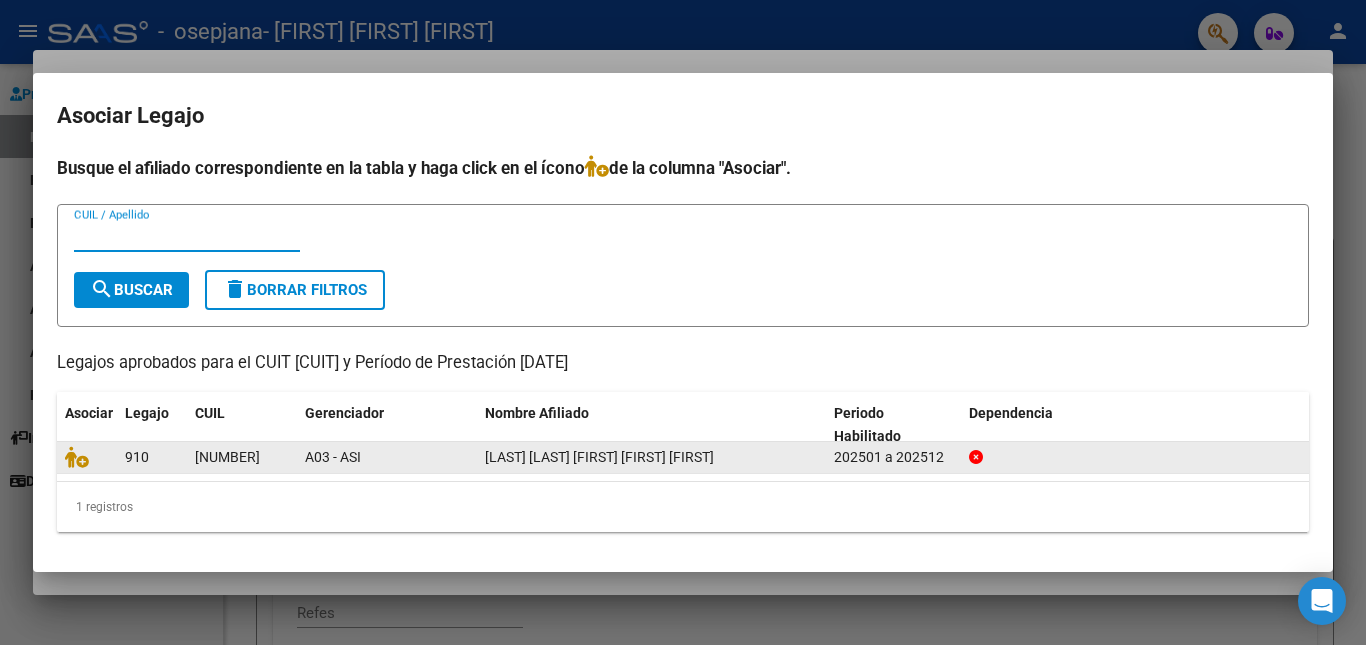click on "[NUMBER]" 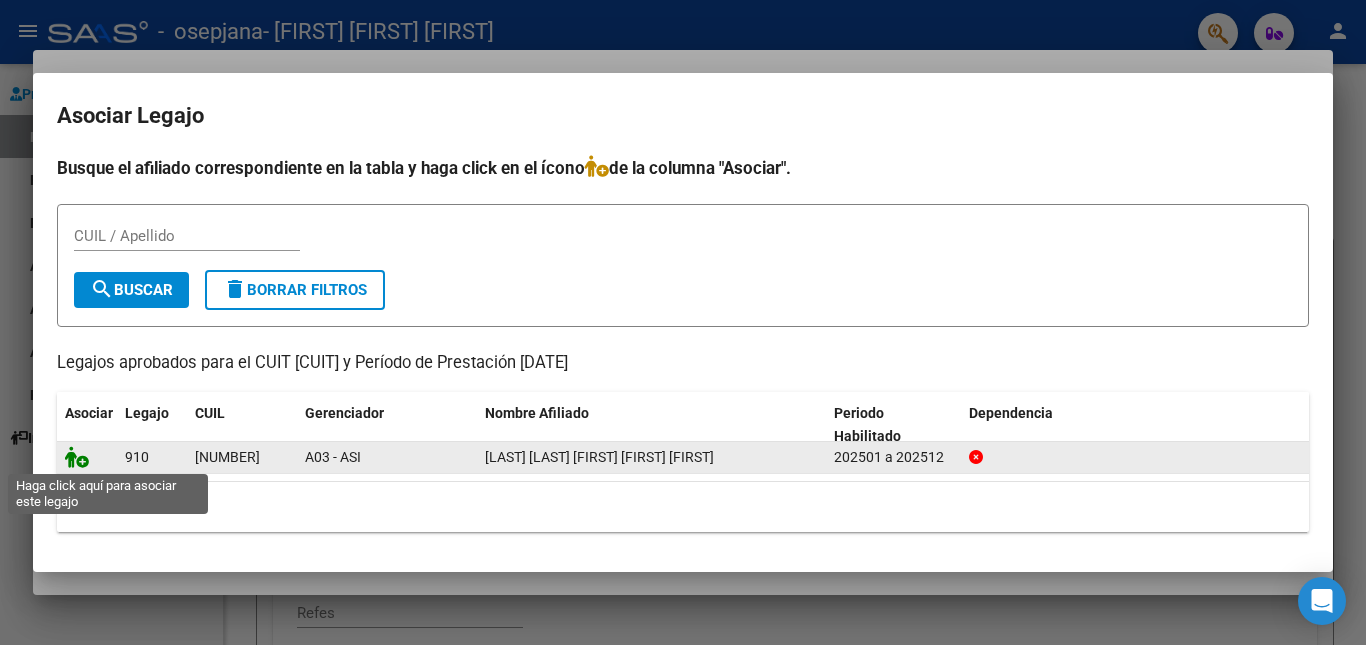click 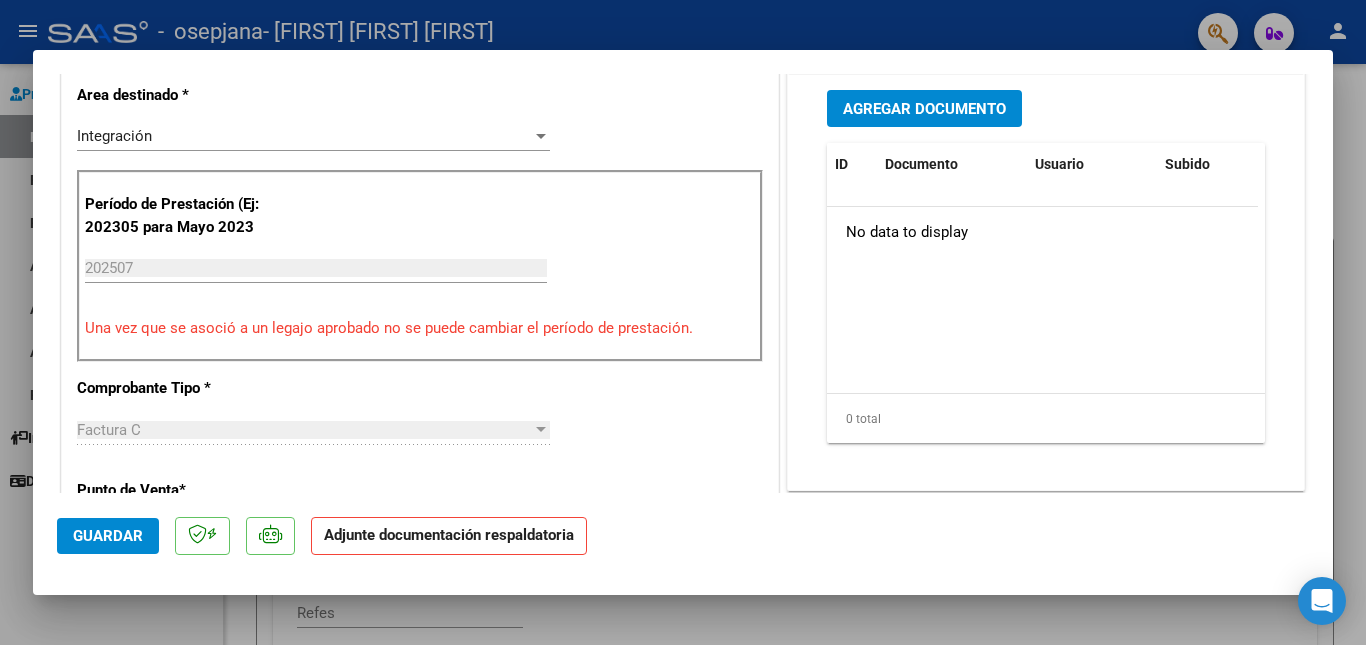 scroll, scrollTop: 300, scrollLeft: 0, axis: vertical 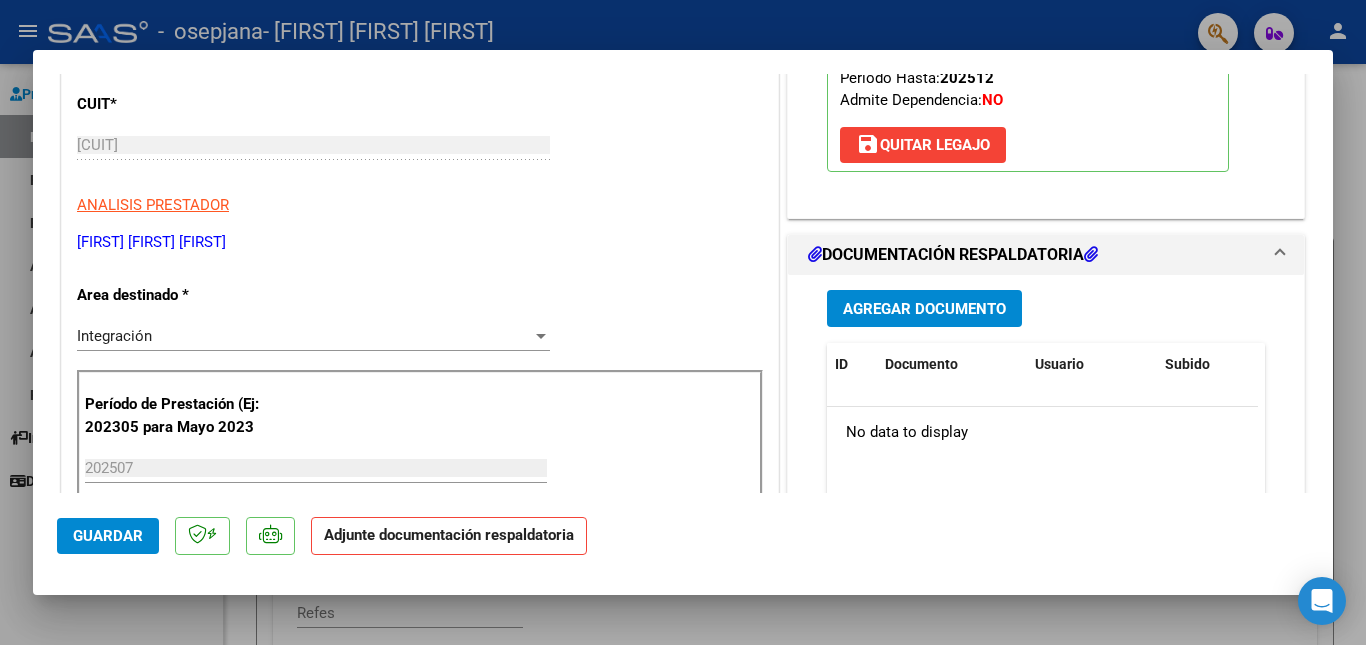 click on "Agregar Documento" at bounding box center [924, 309] 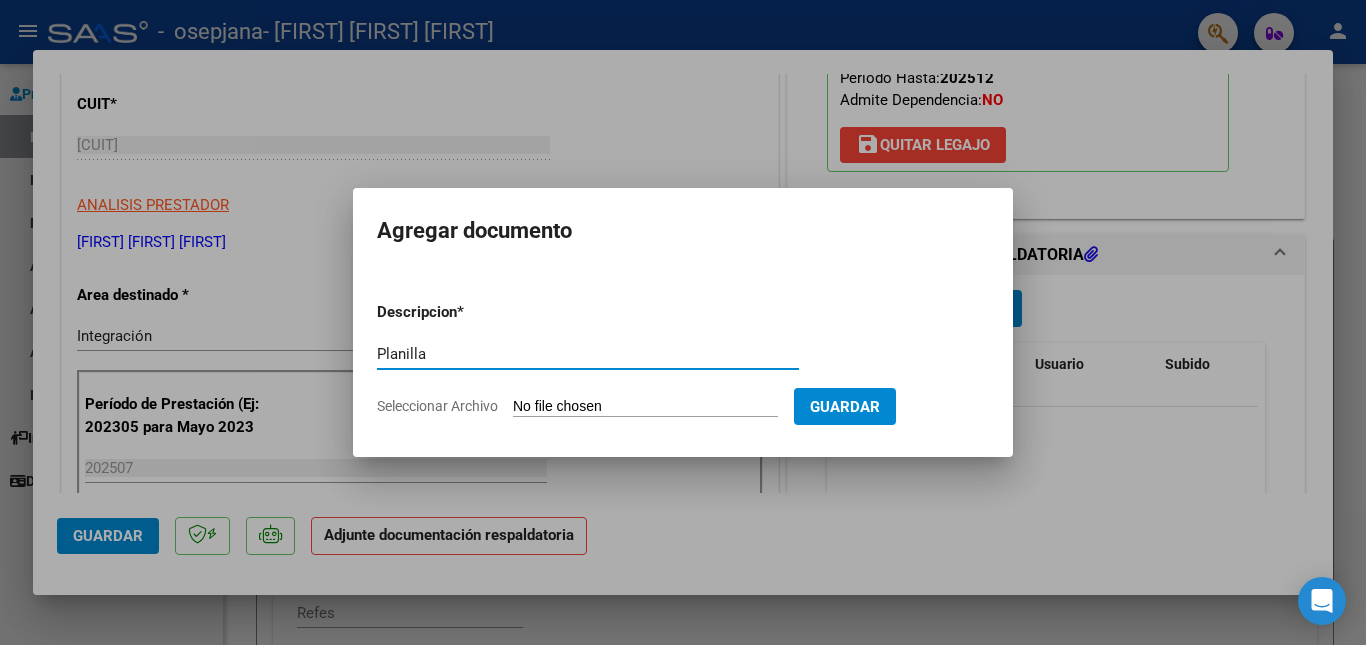 type on "Planilla" 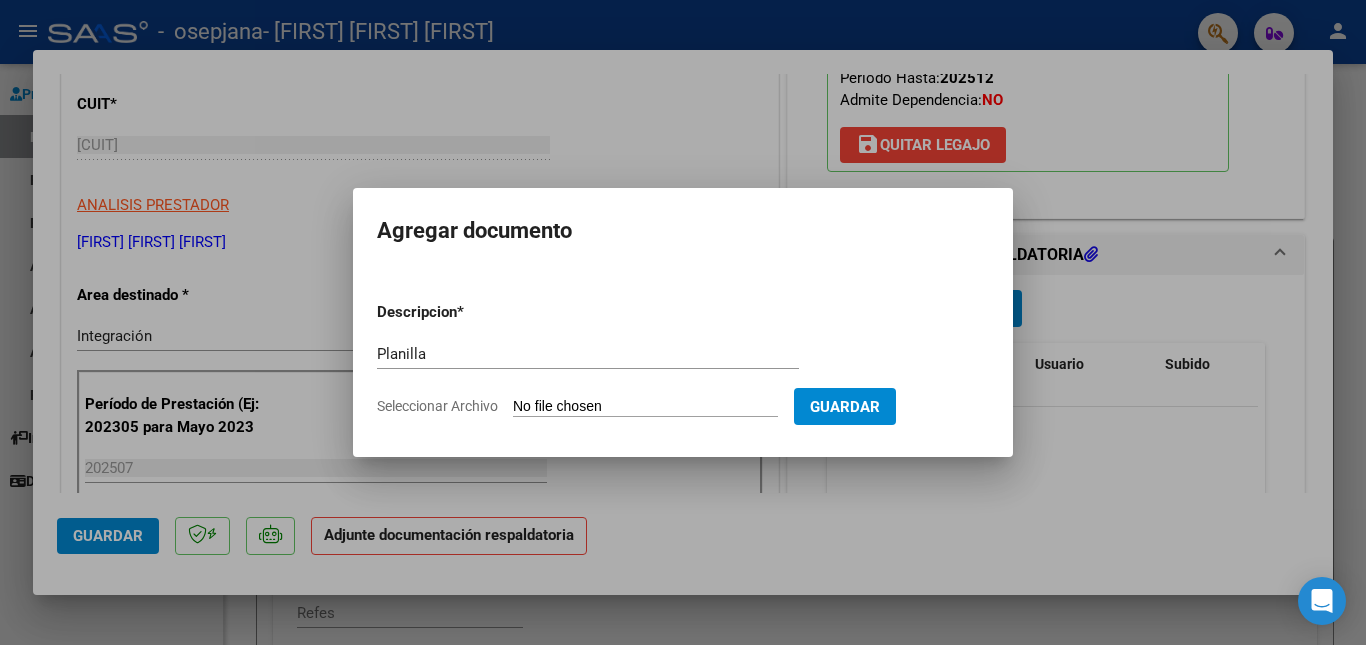 type on "C:\fakepath\[FILENAME].pdf" 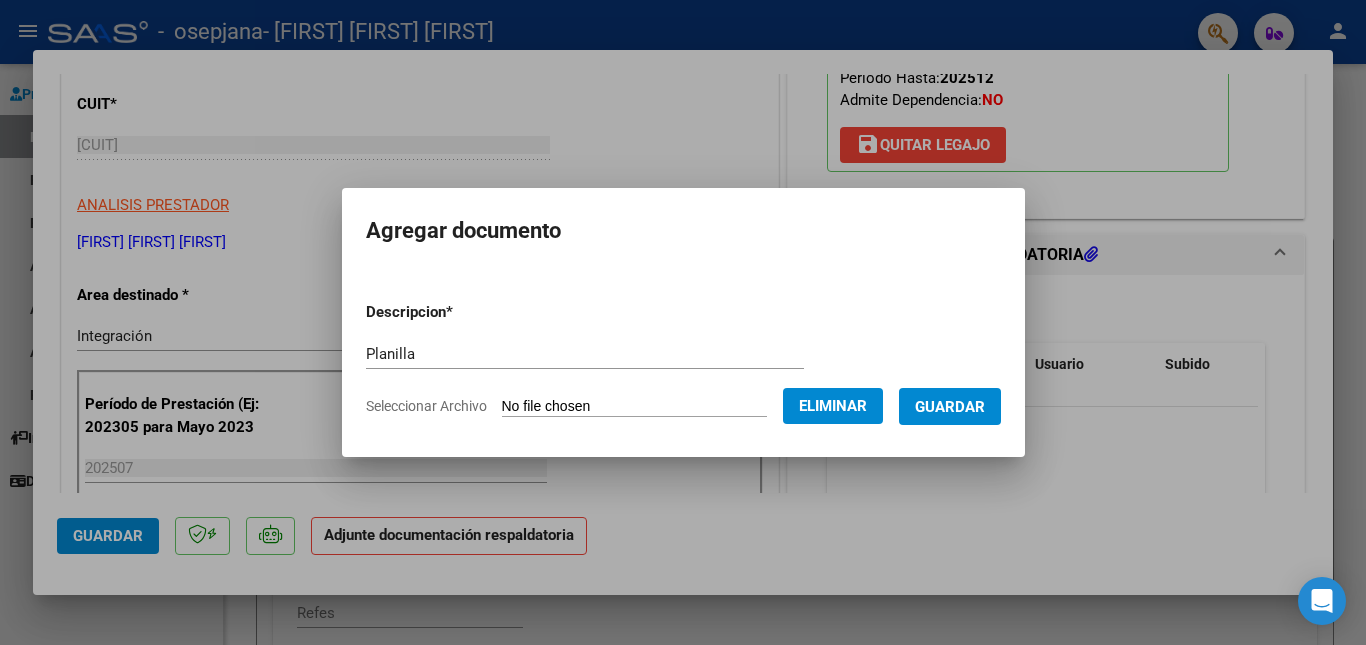 click on "Guardar" at bounding box center [950, 407] 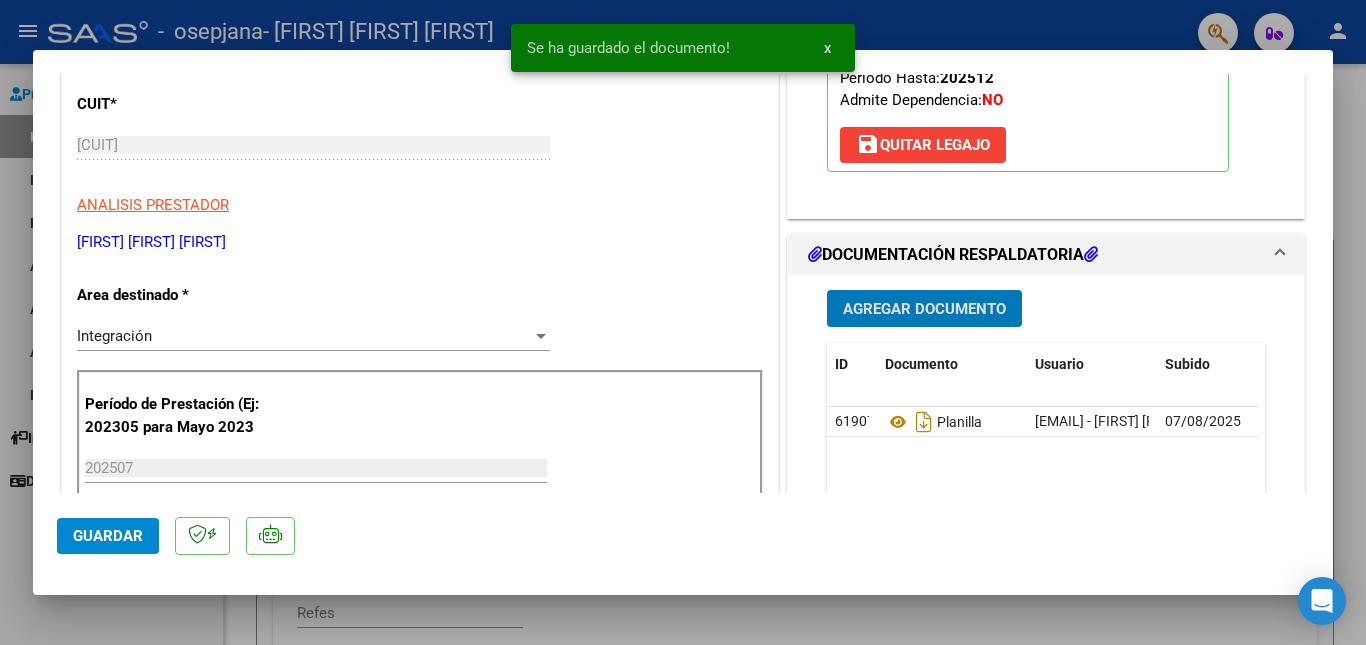 scroll, scrollTop: 100, scrollLeft: 0, axis: vertical 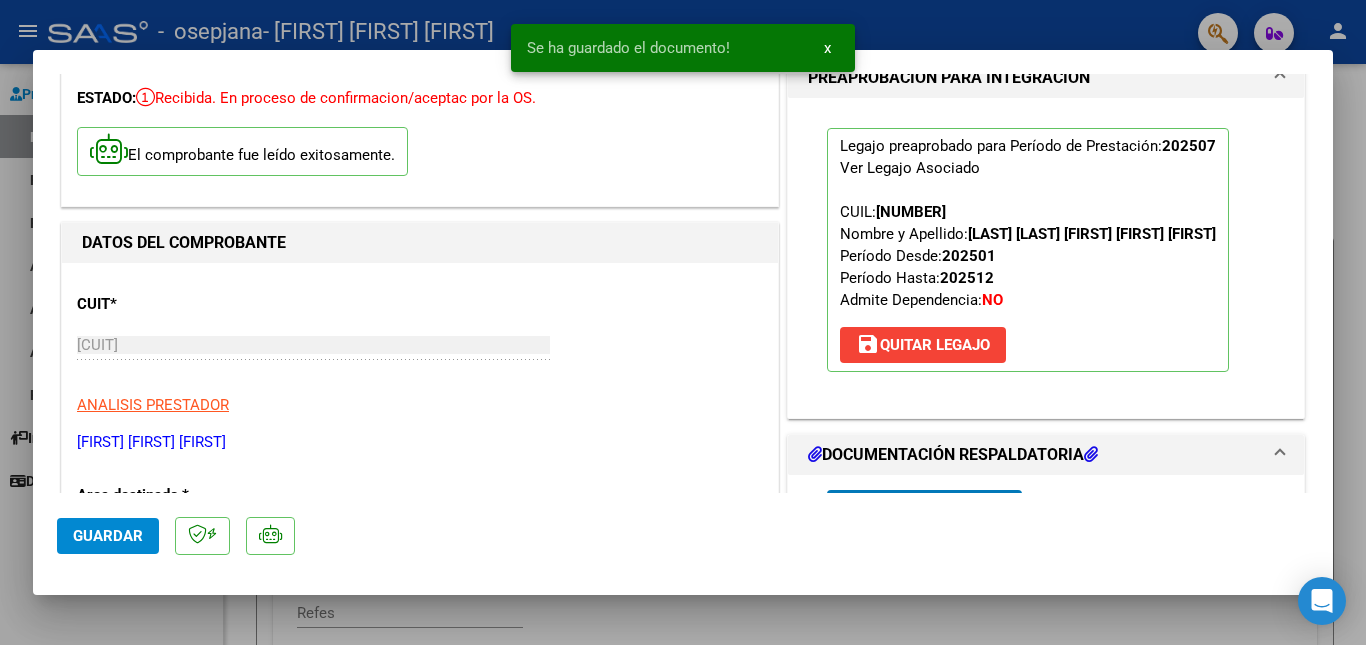 click on "Guardar" 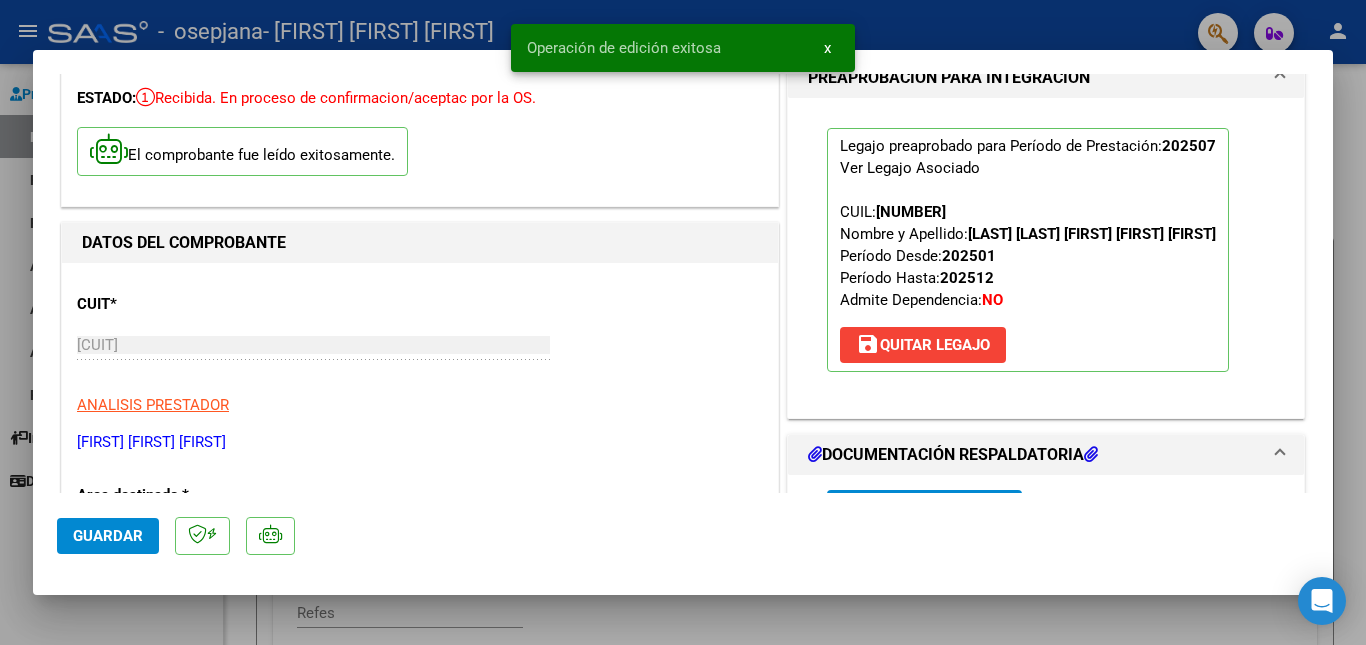 scroll, scrollTop: 0, scrollLeft: 0, axis: both 